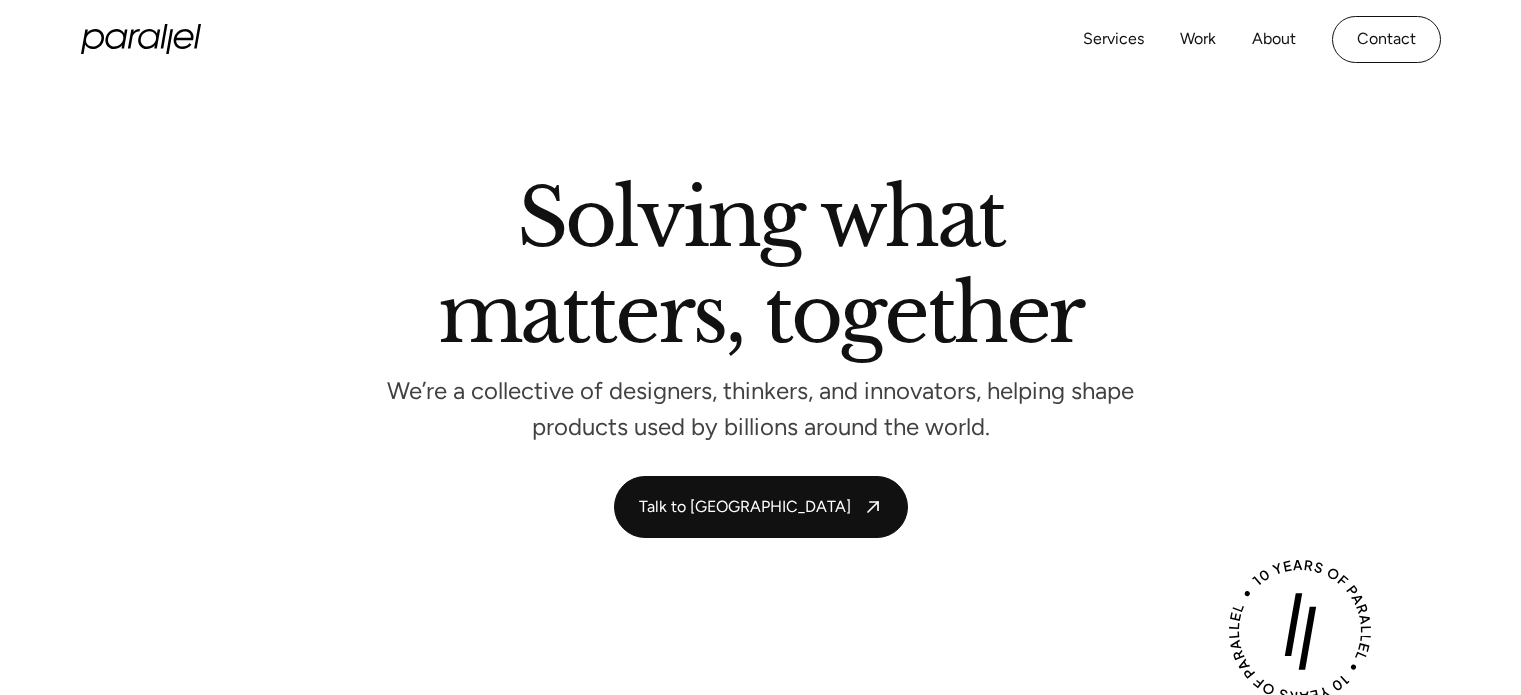 scroll, scrollTop: 0, scrollLeft: 0, axis: both 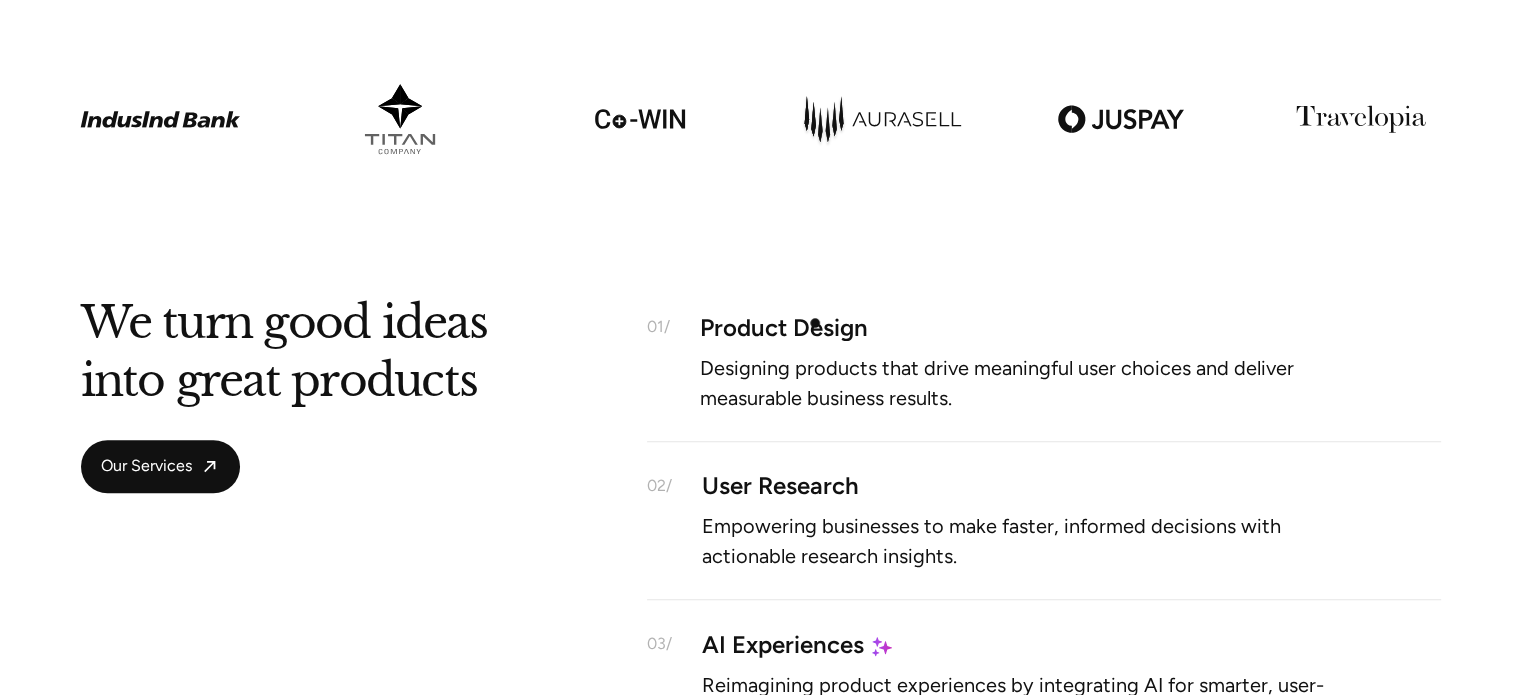 click on "Product Design" at bounding box center (1070, 327) 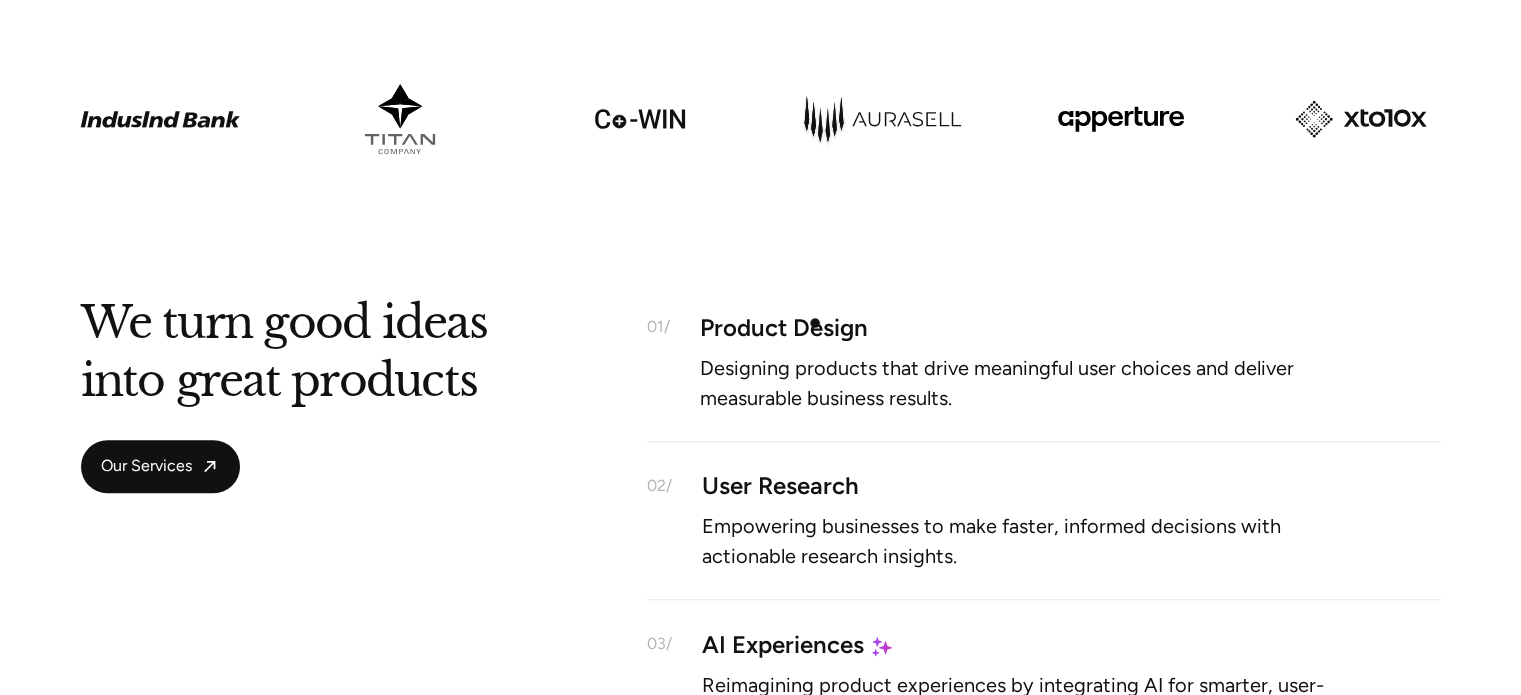 click on "Product Design" at bounding box center [1070, 327] 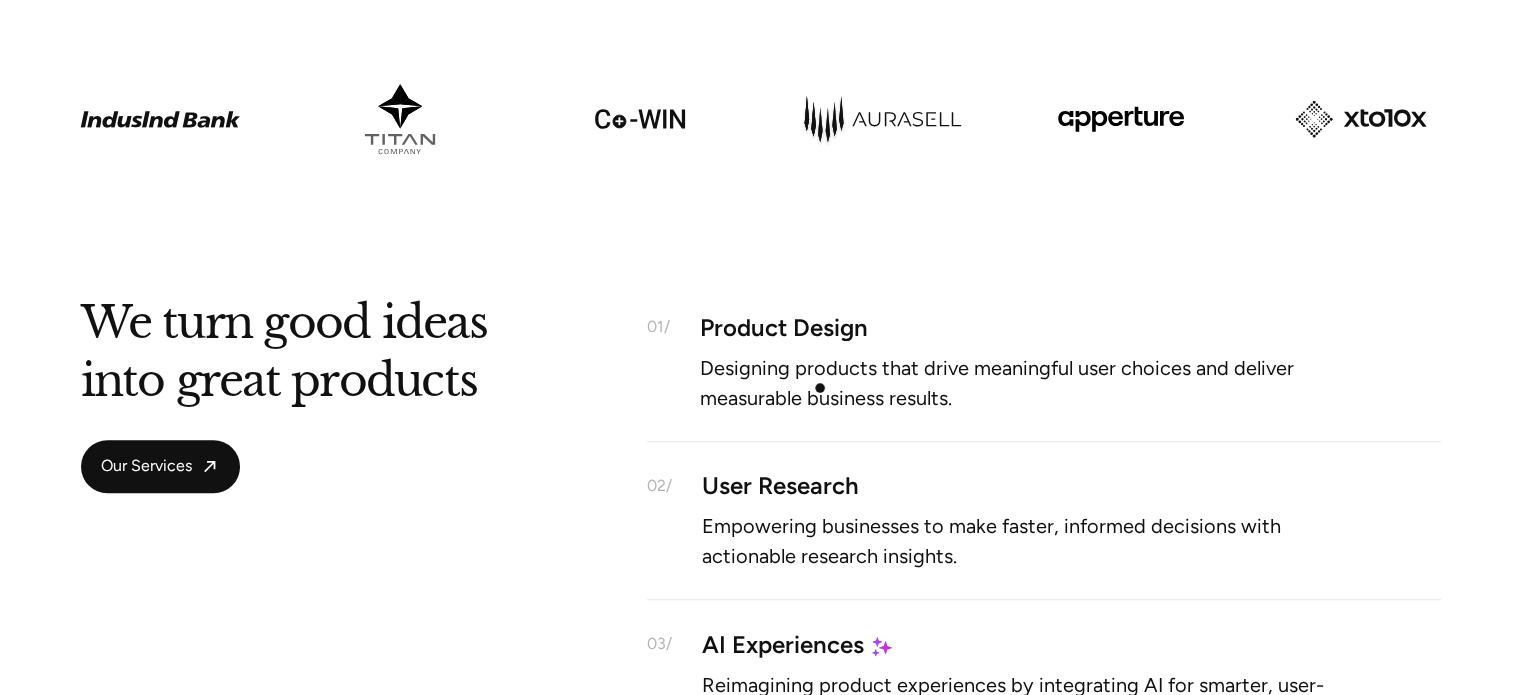 click on "Designing products that drive meaningful user choices and deliver measurable business results." at bounding box center (1025, 382) 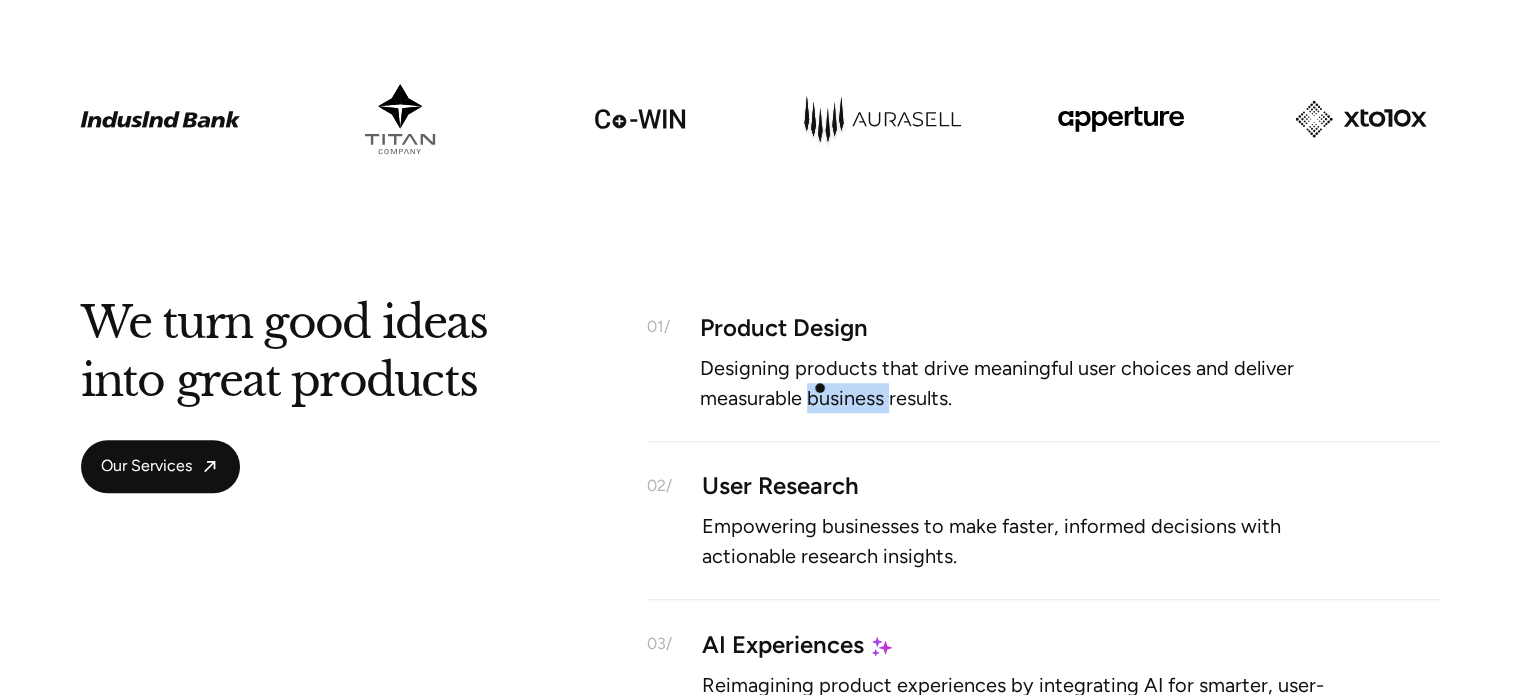 click on "Designing products that drive meaningful user choices and deliver measurable business results." at bounding box center [1025, 382] 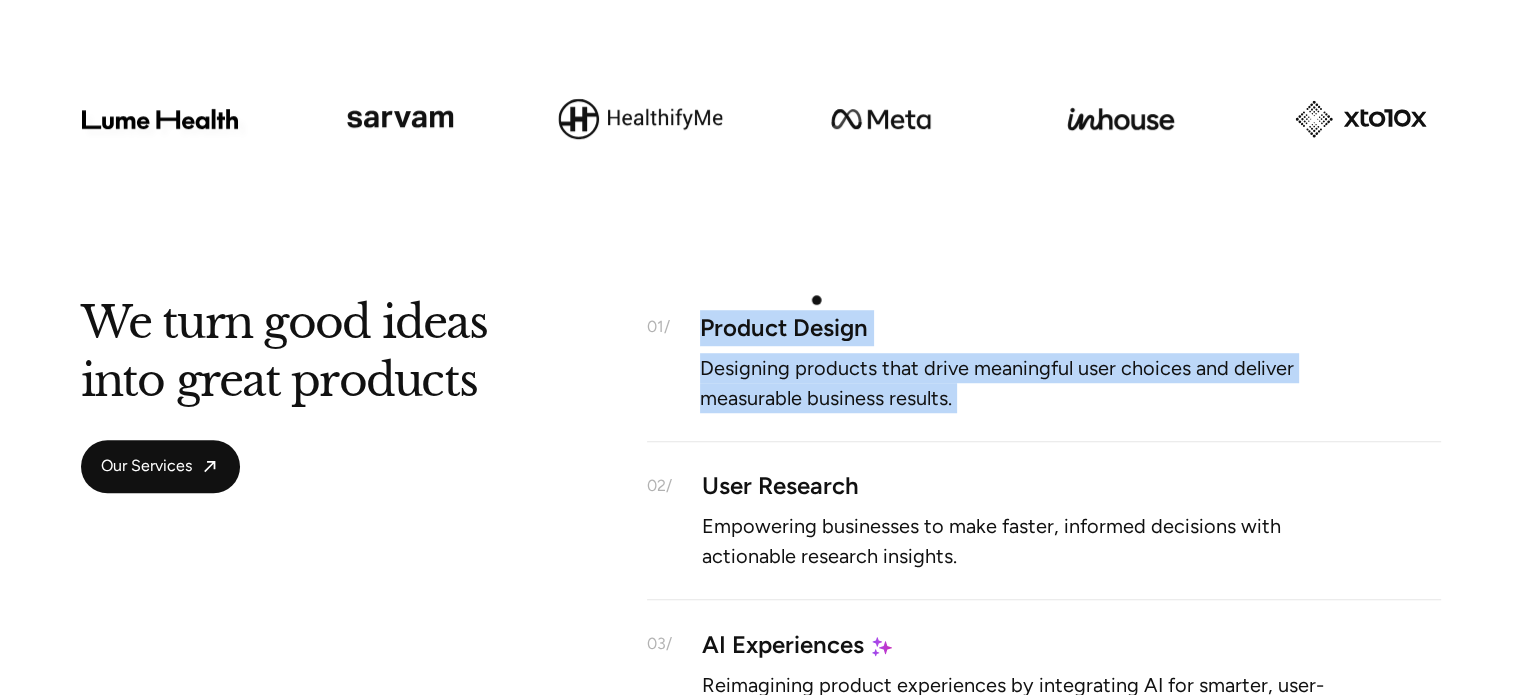 drag, startPoint x: 820, startPoint y: 388, endPoint x: 820, endPoint y: 292, distance: 96 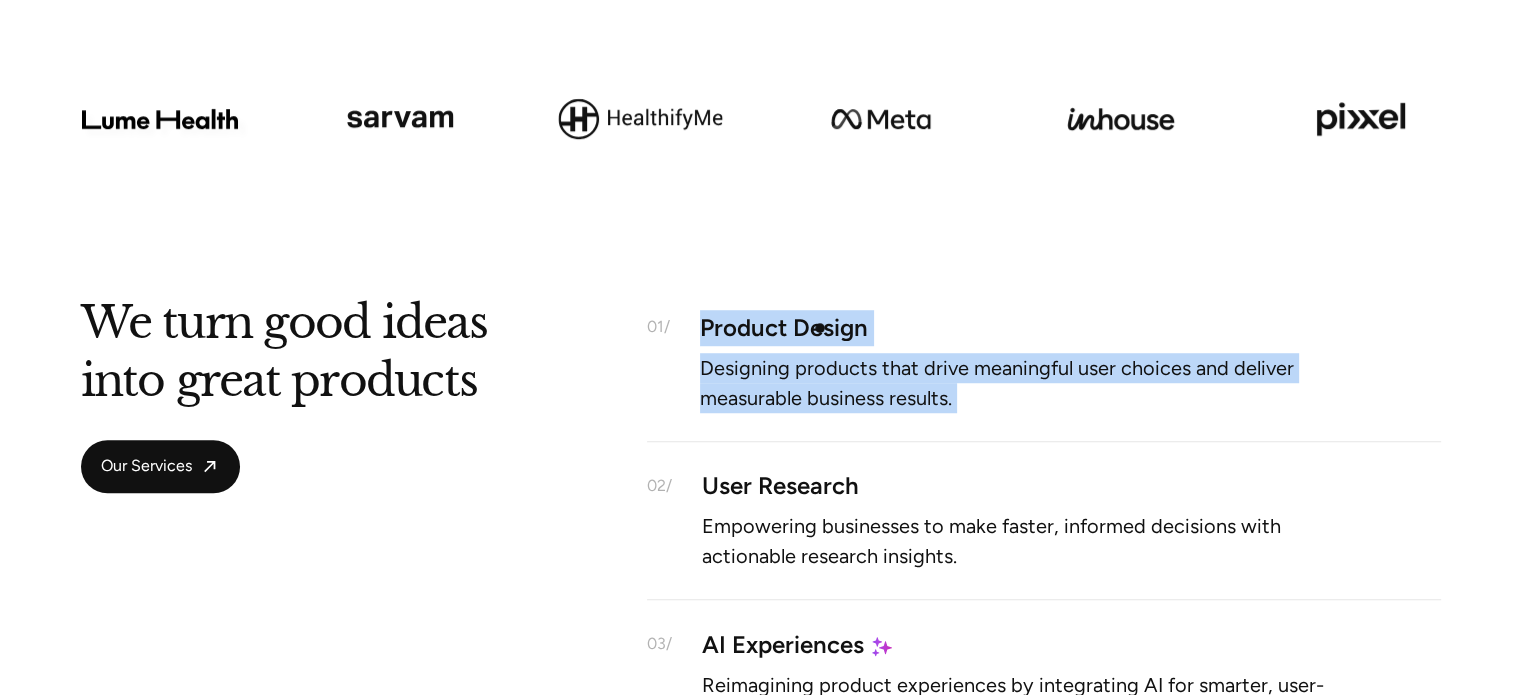 click on "Product Design" at bounding box center (1070, 327) 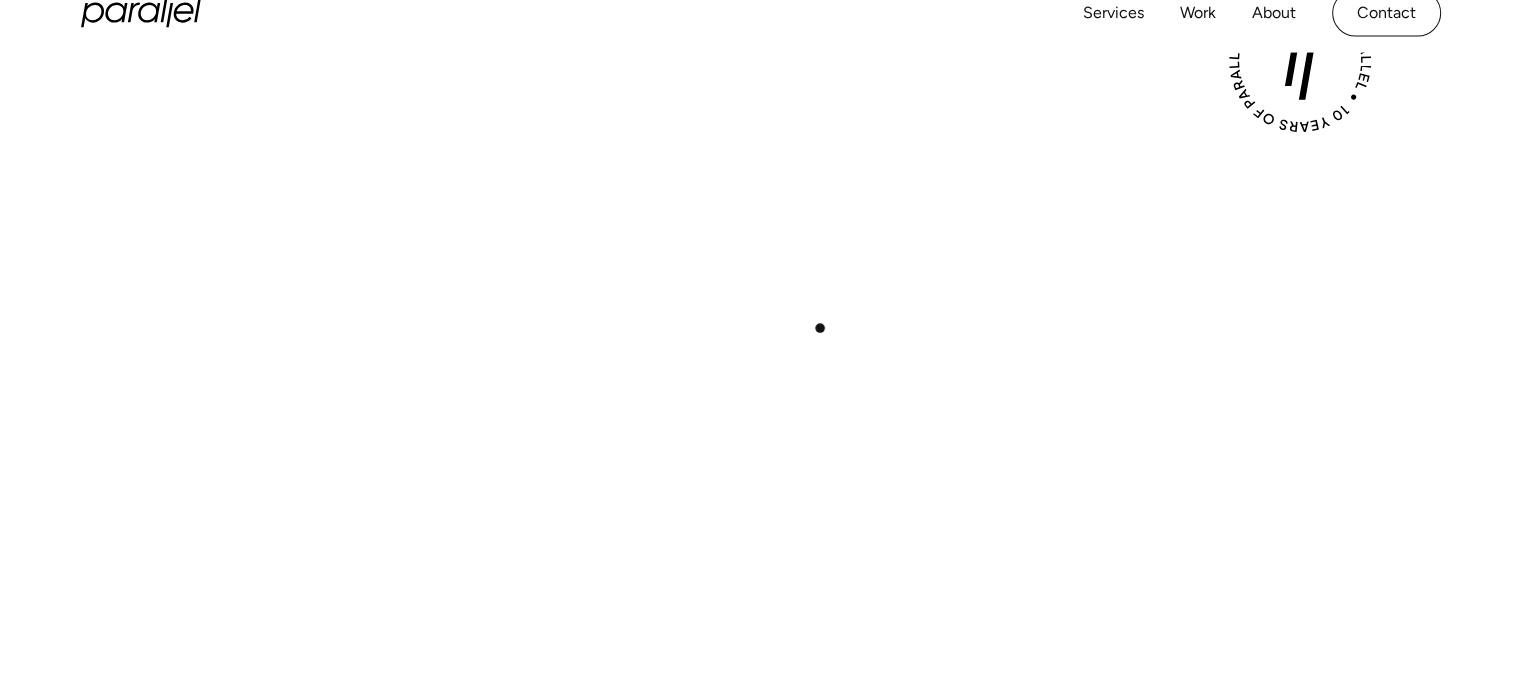 scroll, scrollTop: 0, scrollLeft: 0, axis: both 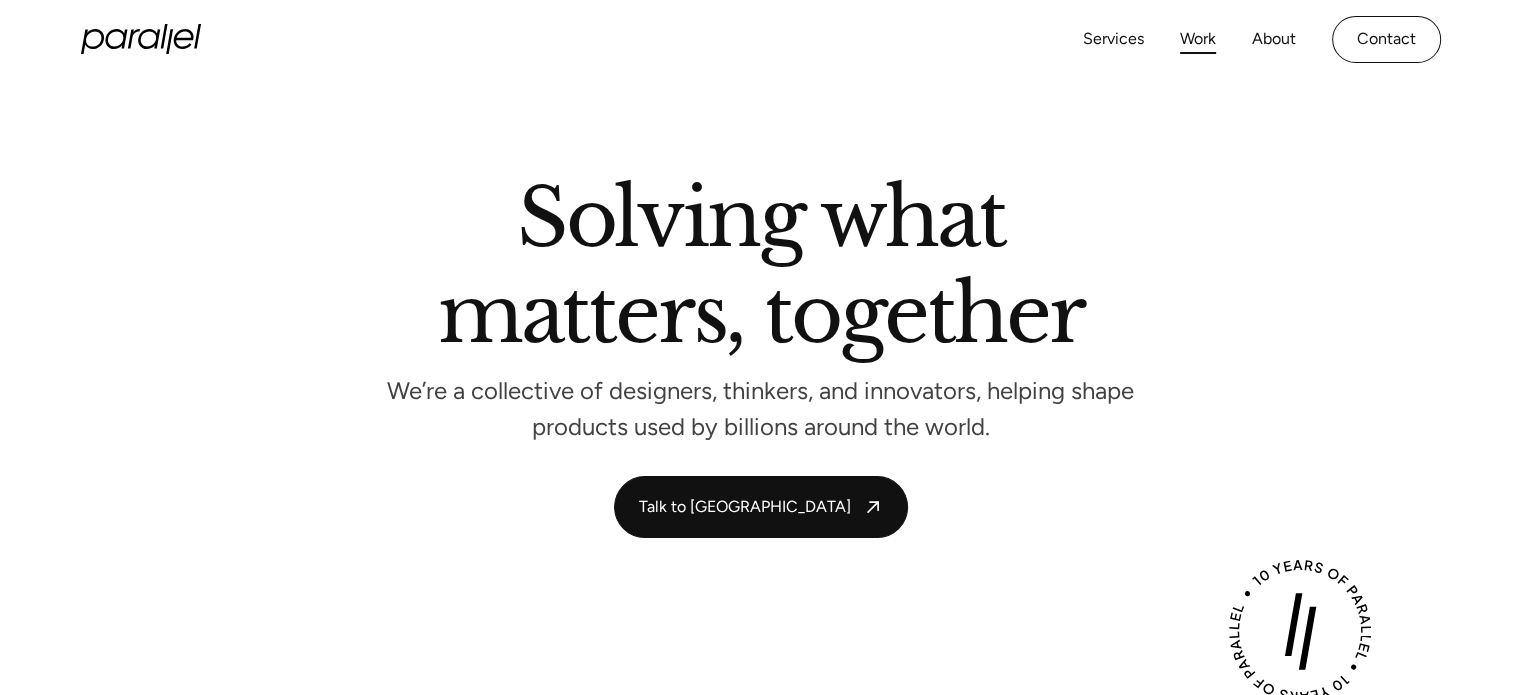 click on "Work" at bounding box center (1198, 39) 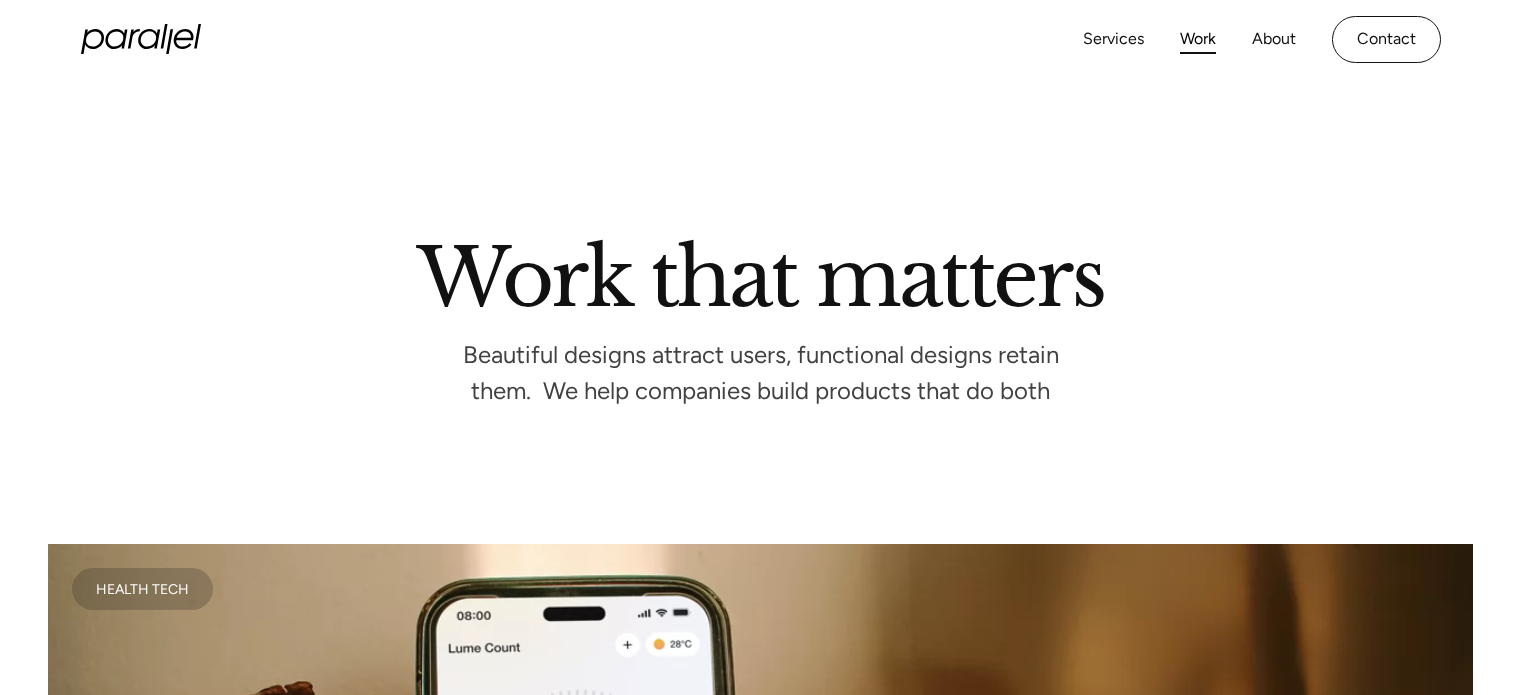 scroll, scrollTop: 0, scrollLeft: 0, axis: both 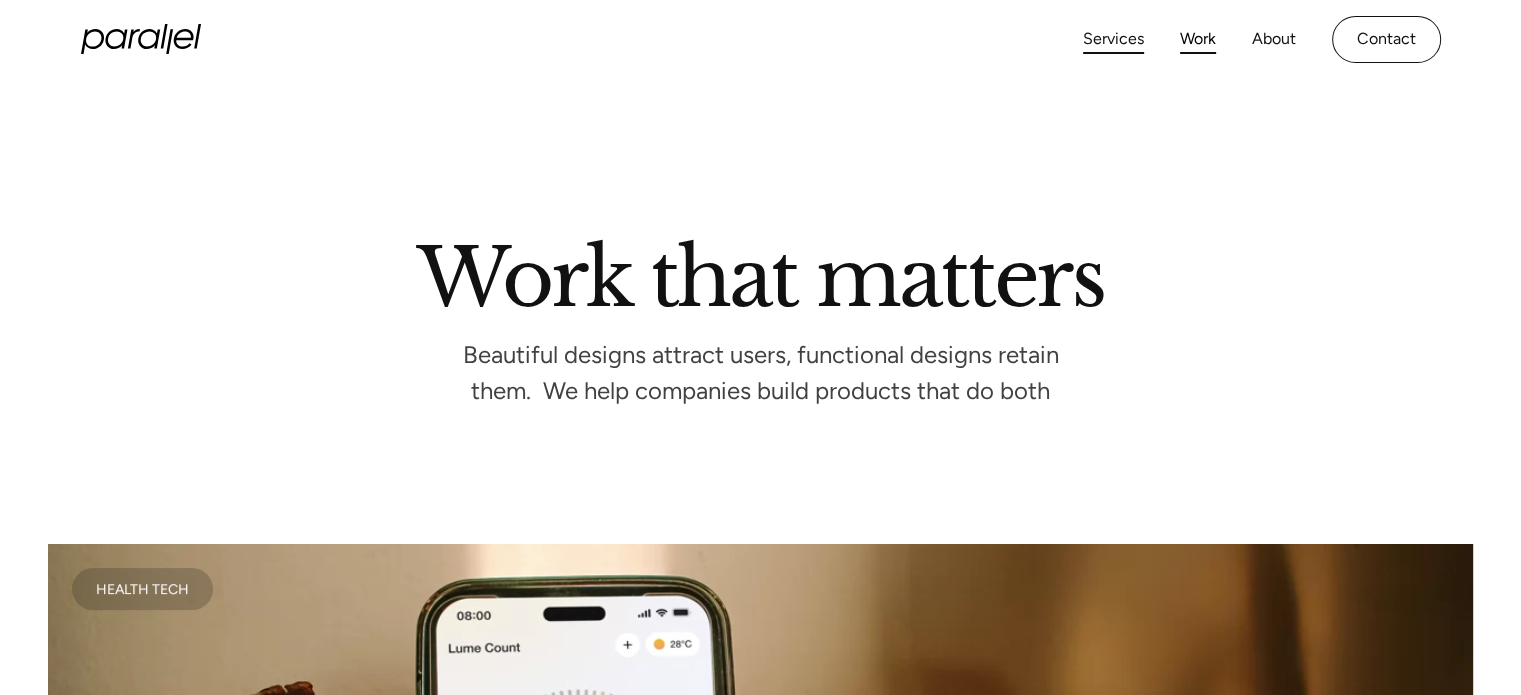 click on "Services" at bounding box center [1113, 39] 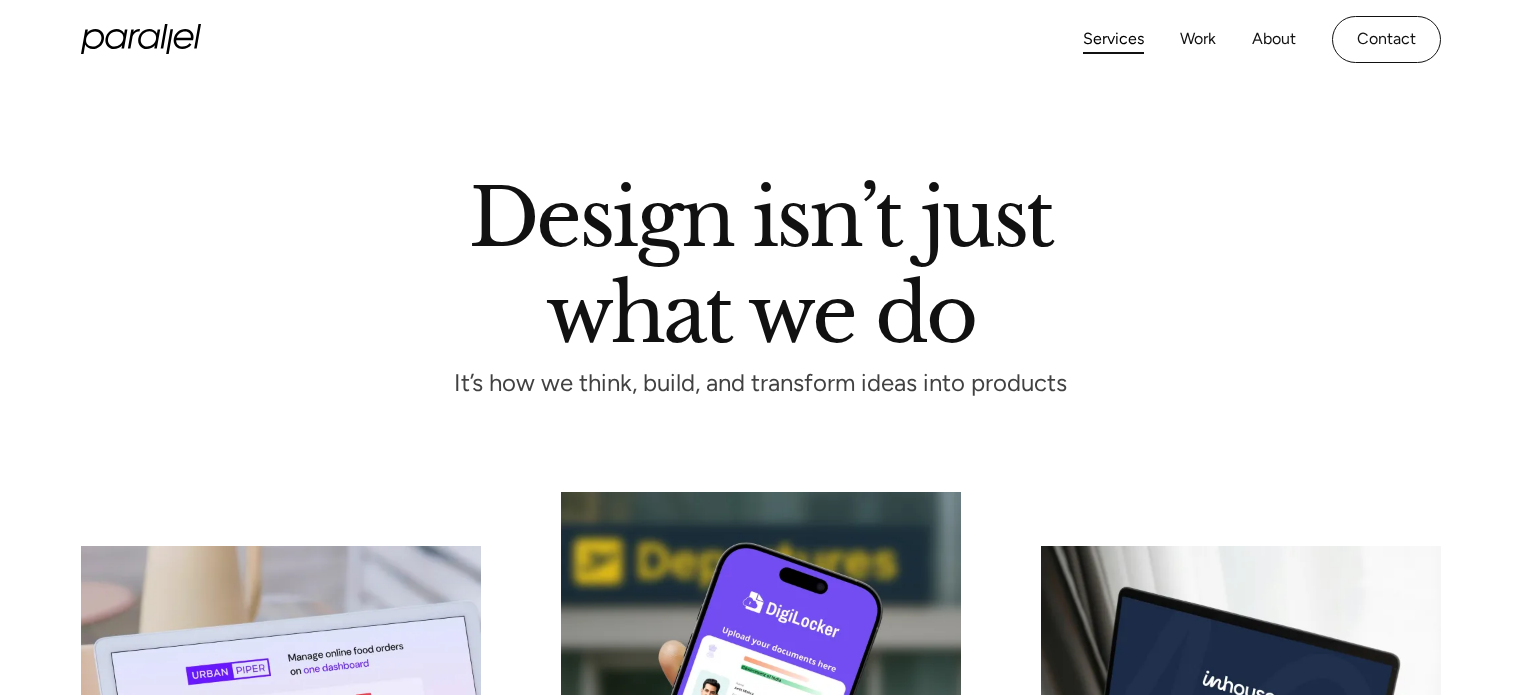 scroll, scrollTop: 0, scrollLeft: 0, axis: both 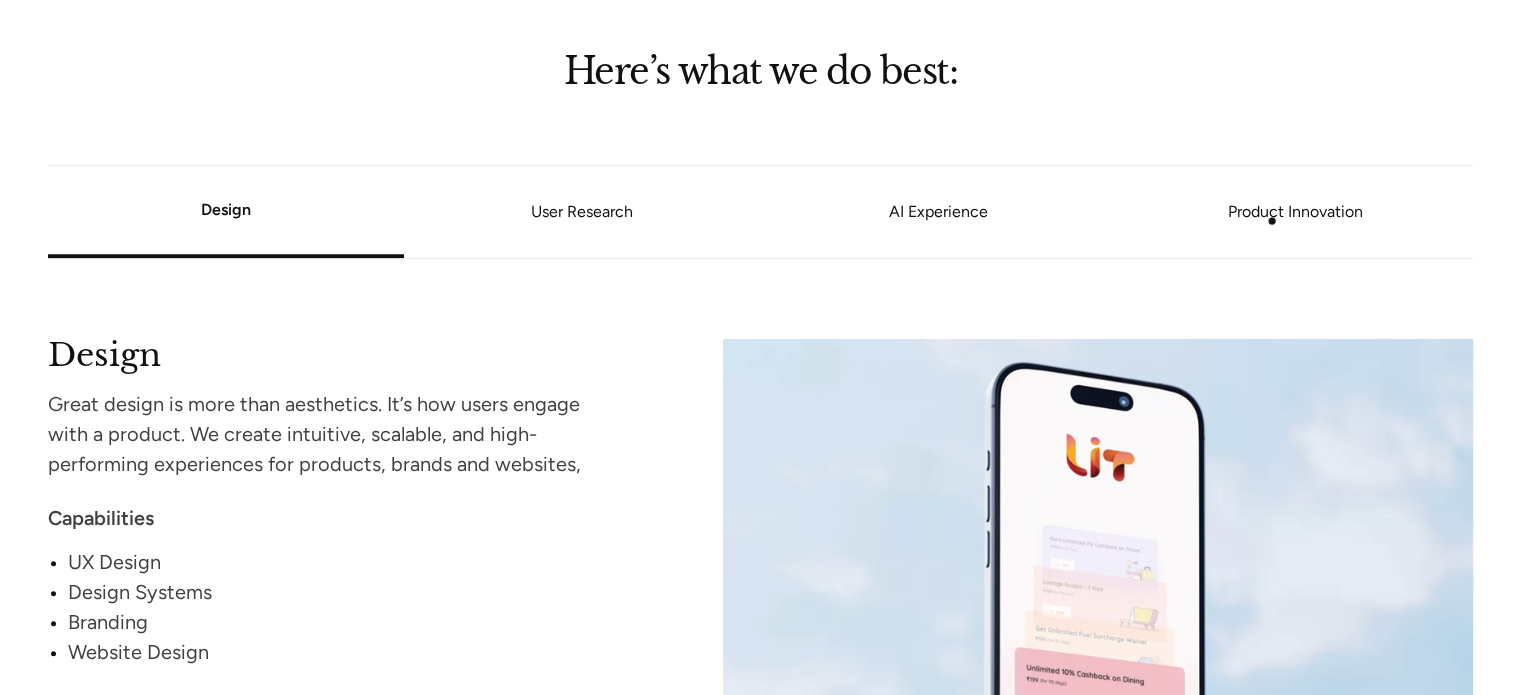 click on "Product Innovation" at bounding box center (1295, 213) 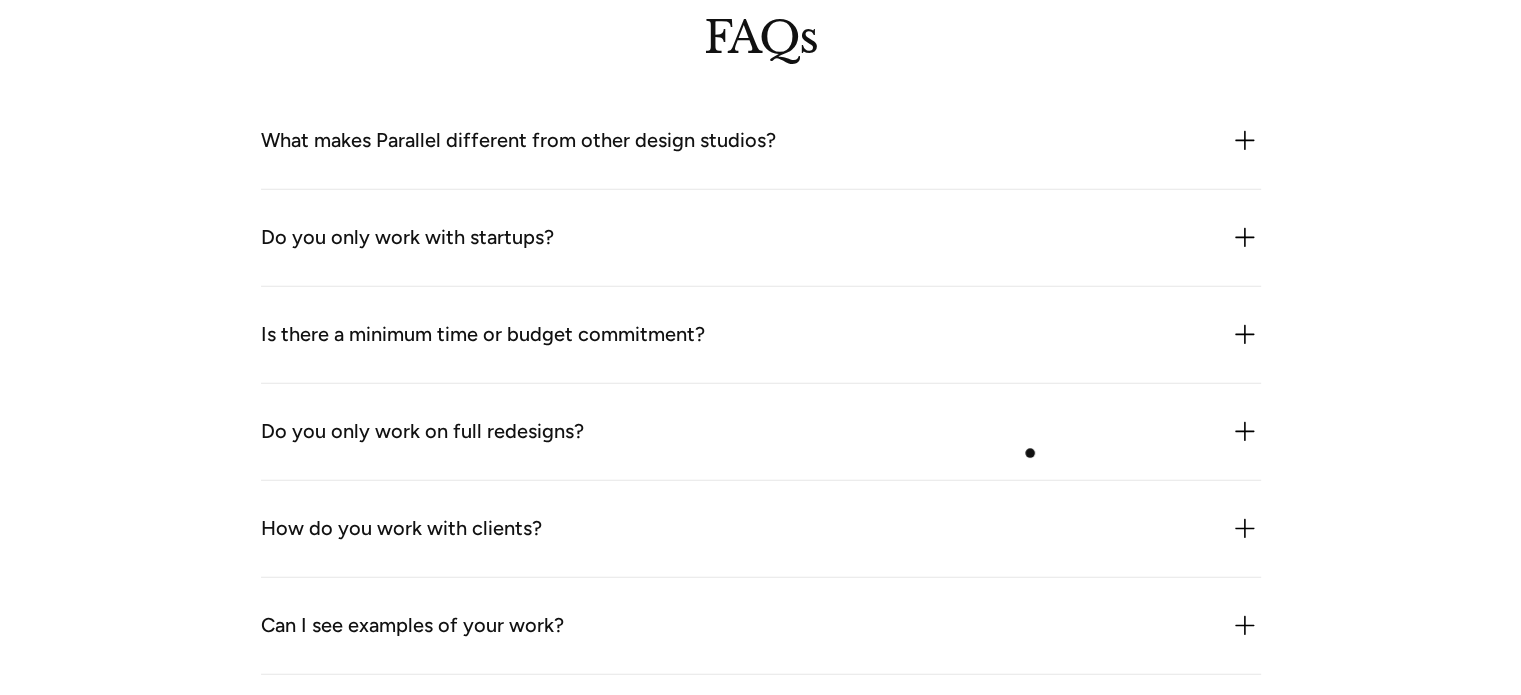 scroll, scrollTop: 5254, scrollLeft: 0, axis: vertical 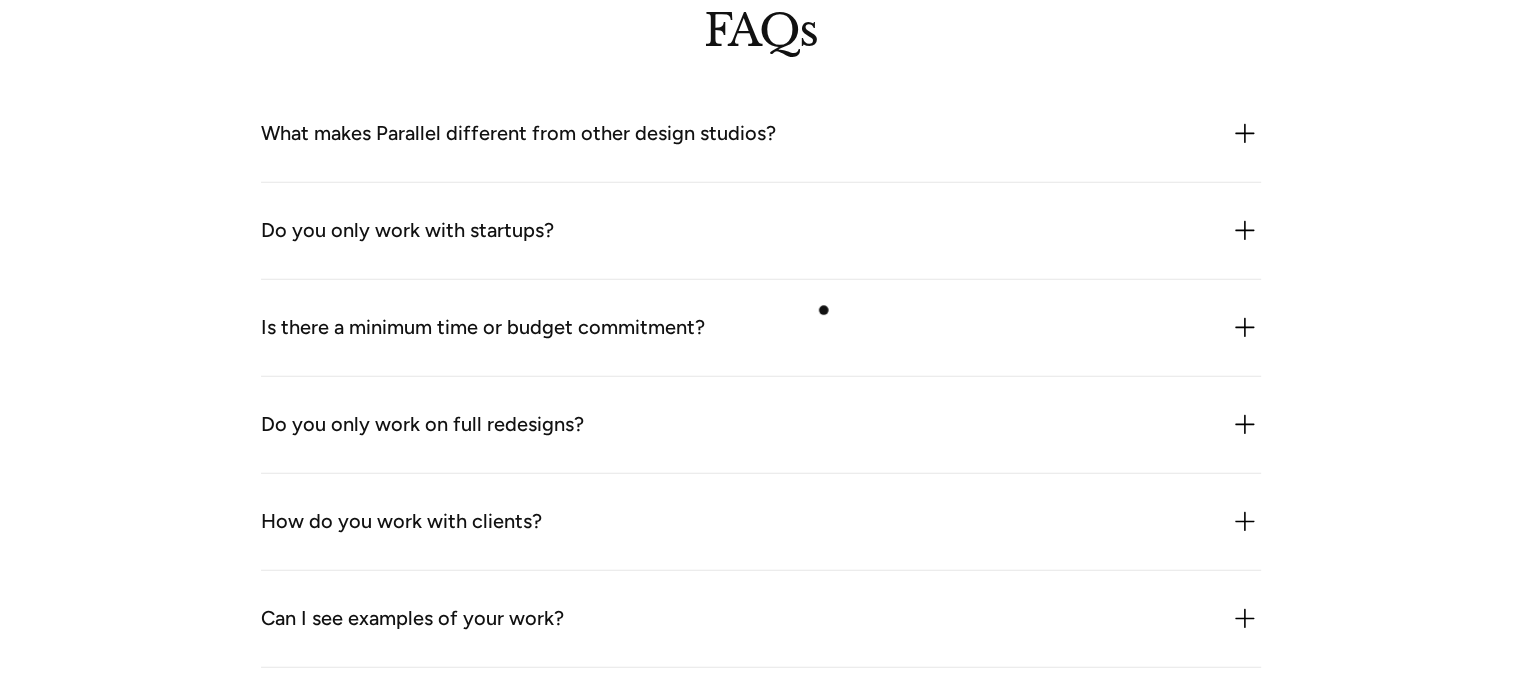 click on "Is there a minimum time or budget commitment? We’re flexible, but we don’t do one-off tasks. Most projects start with a 4–6 week sprint and evolve from there. The best outcomes come from focused, collaborative work not piecemeal execution." at bounding box center (761, 328) 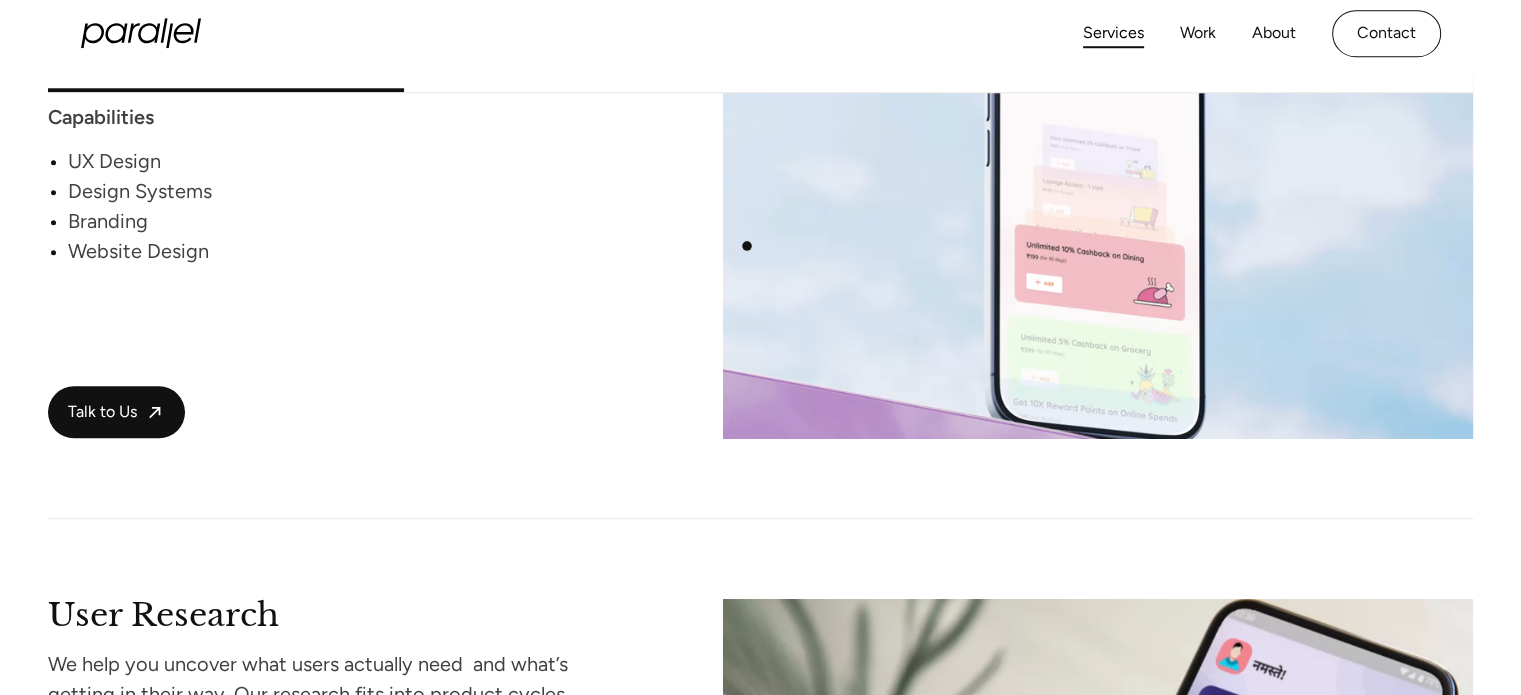scroll, scrollTop: 1873, scrollLeft: 0, axis: vertical 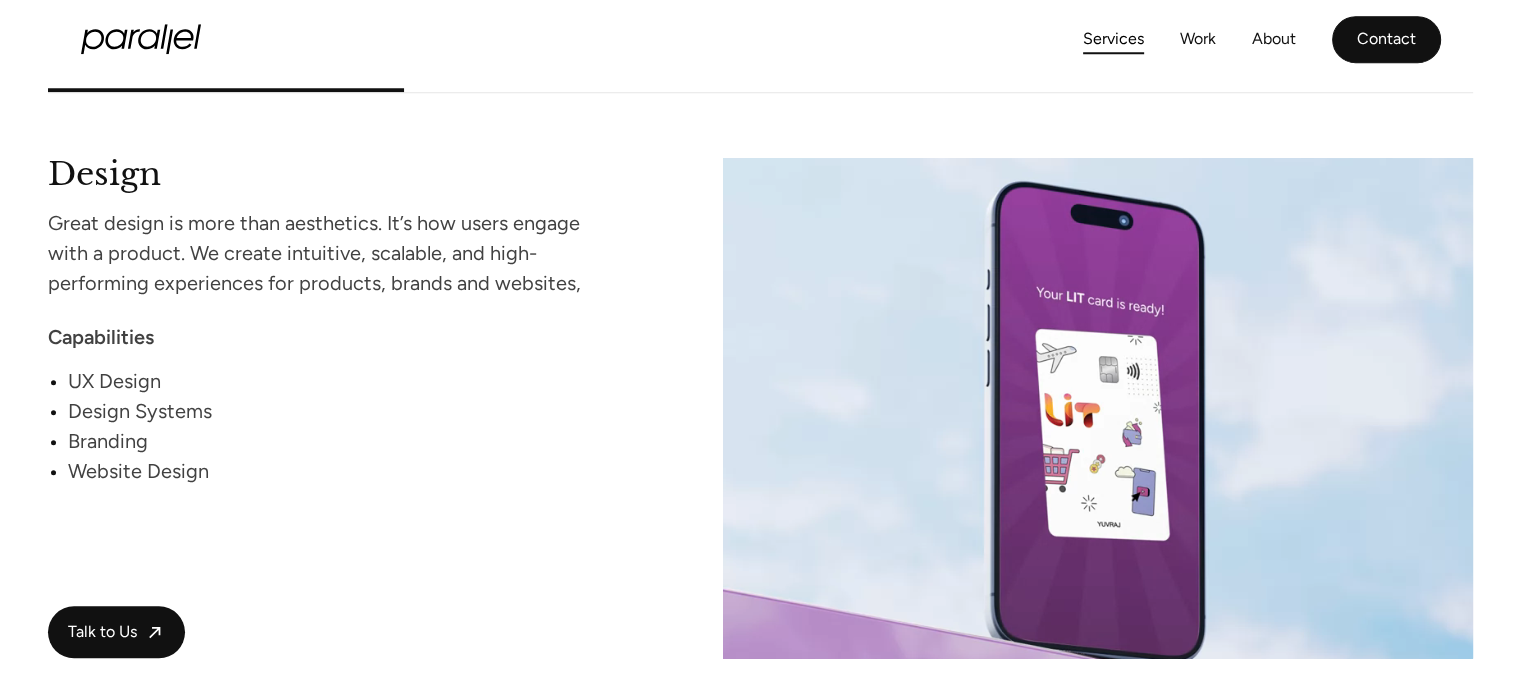 click on "Contact" at bounding box center (1386, 39) 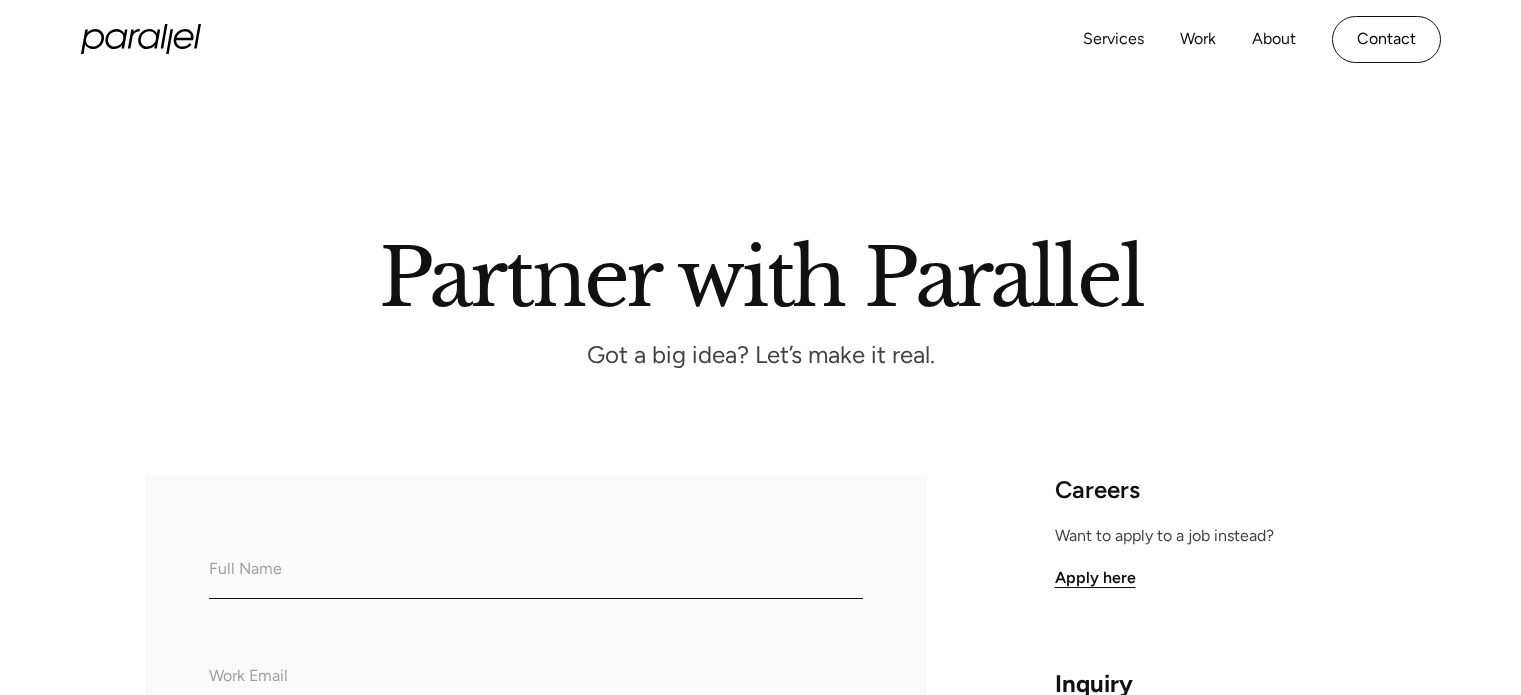 scroll, scrollTop: 0, scrollLeft: 0, axis: both 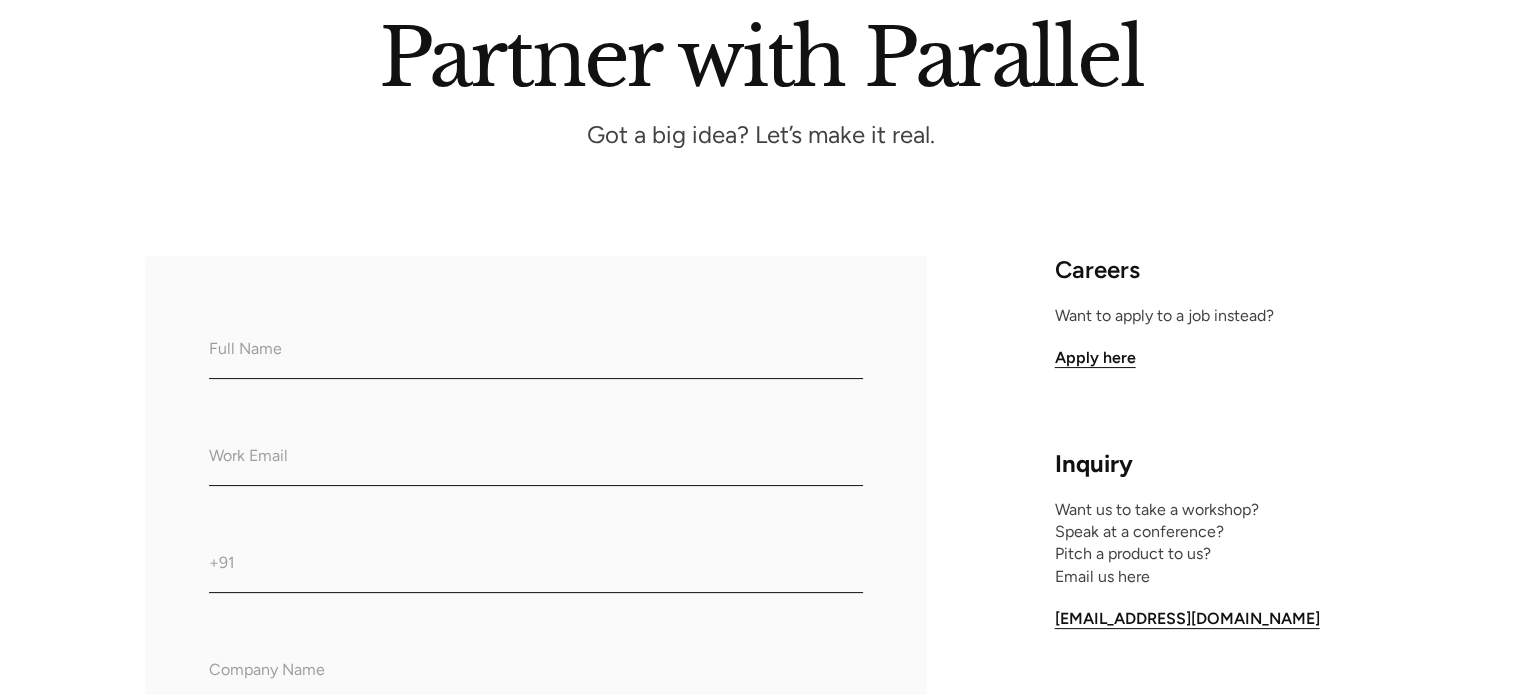 click on "Apply here" at bounding box center [1095, 358] 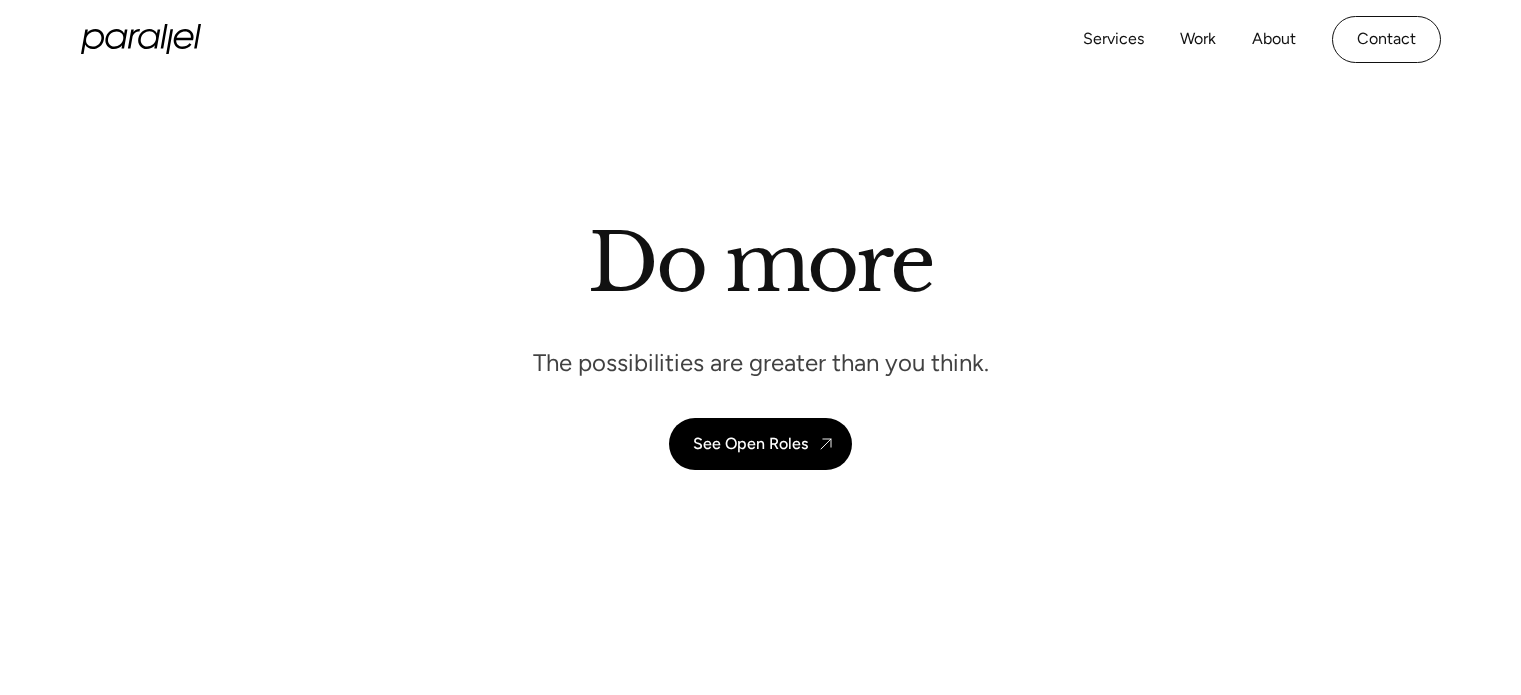 scroll, scrollTop: 0, scrollLeft: 0, axis: both 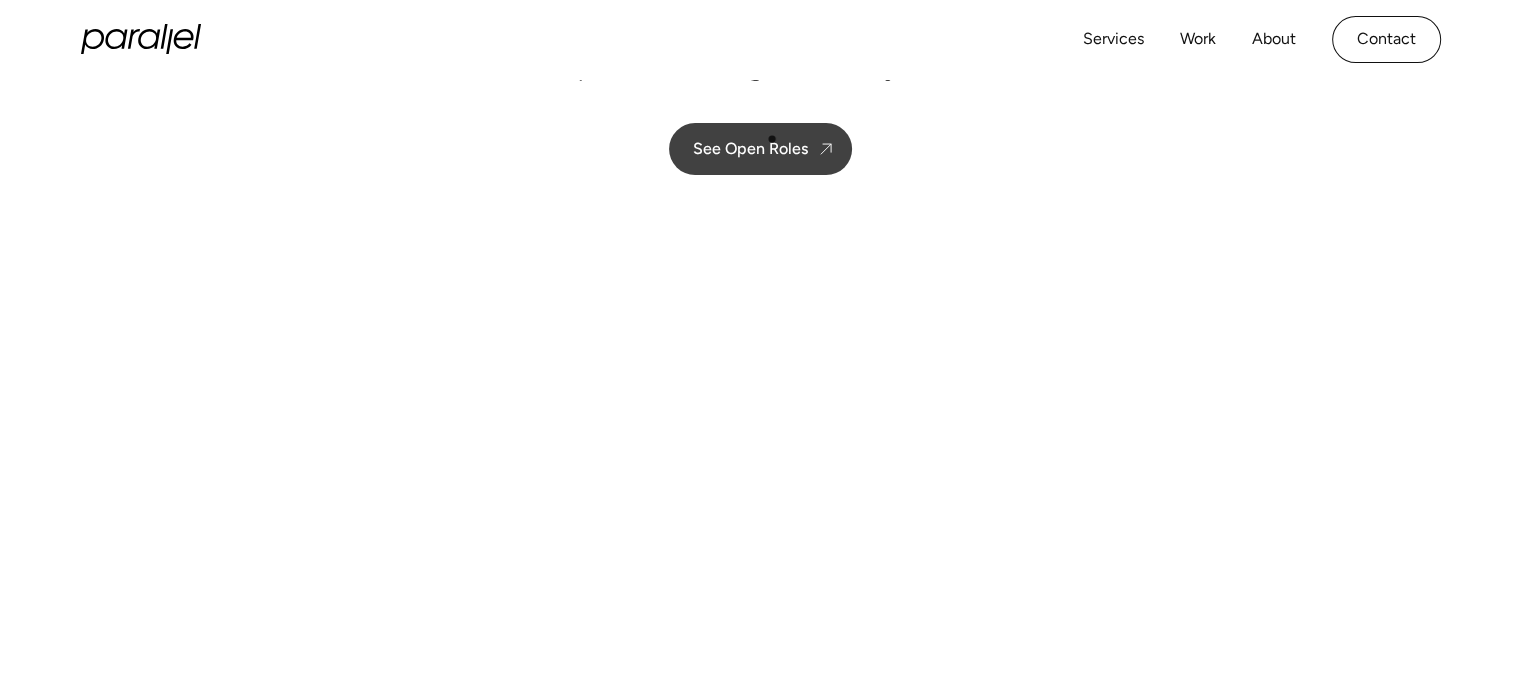 click on "See Open Roles" at bounding box center (750, 148) 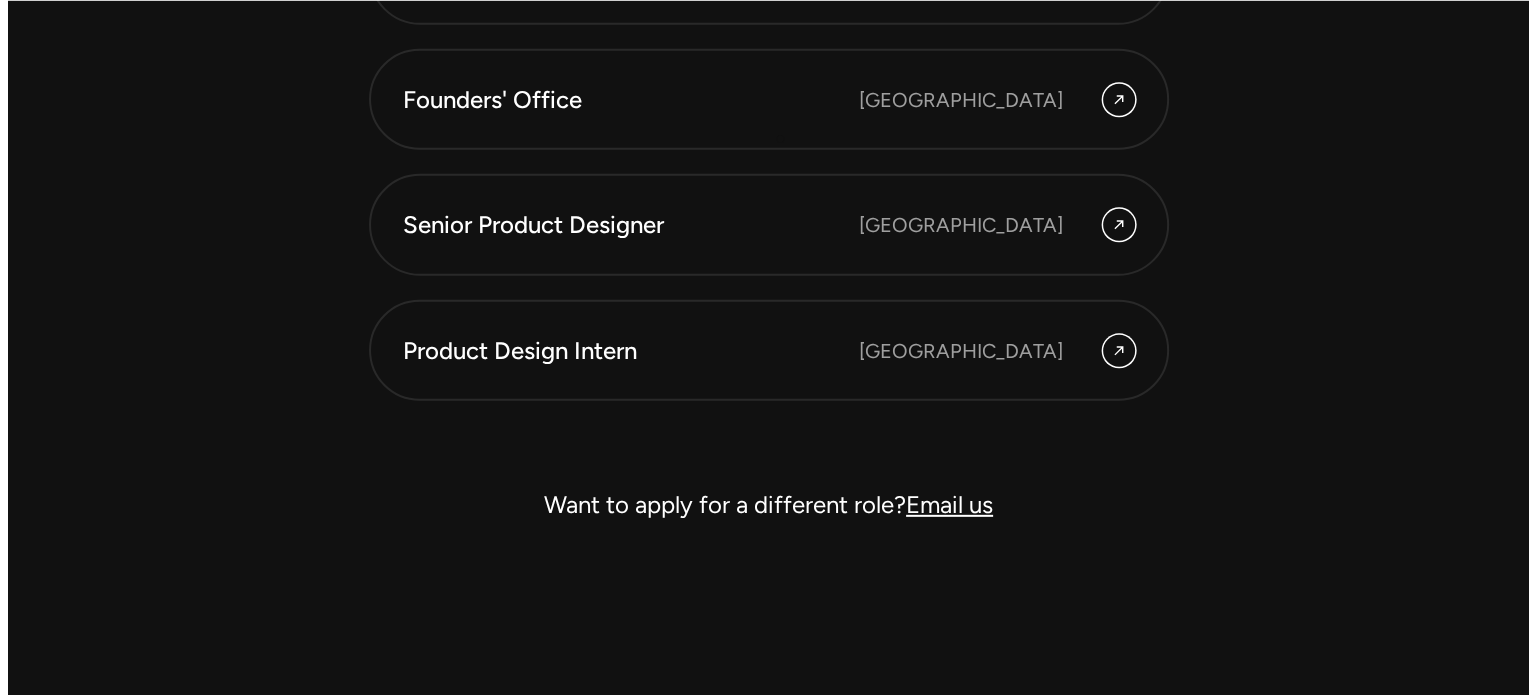 scroll, scrollTop: 5796, scrollLeft: 0, axis: vertical 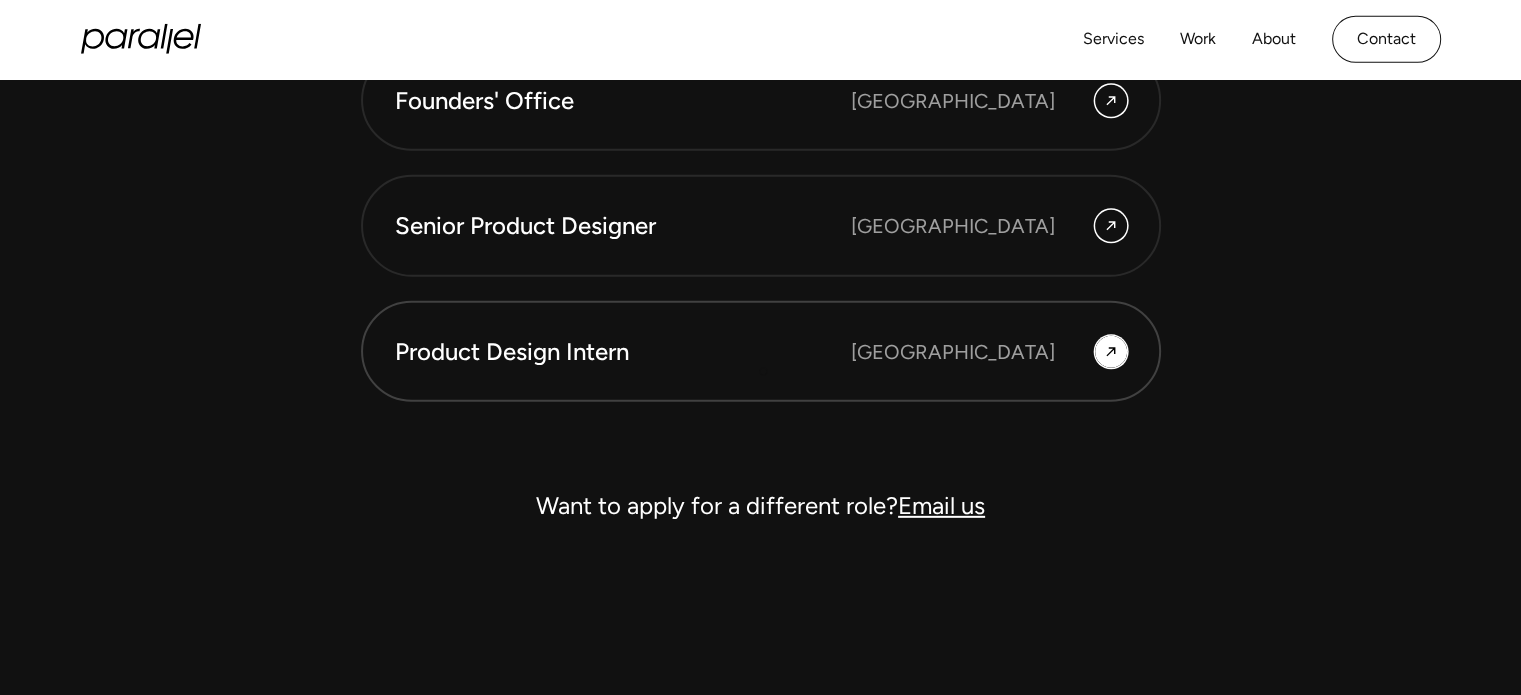 click on "Product Design Intern
Bangalore" at bounding box center (761, 352) 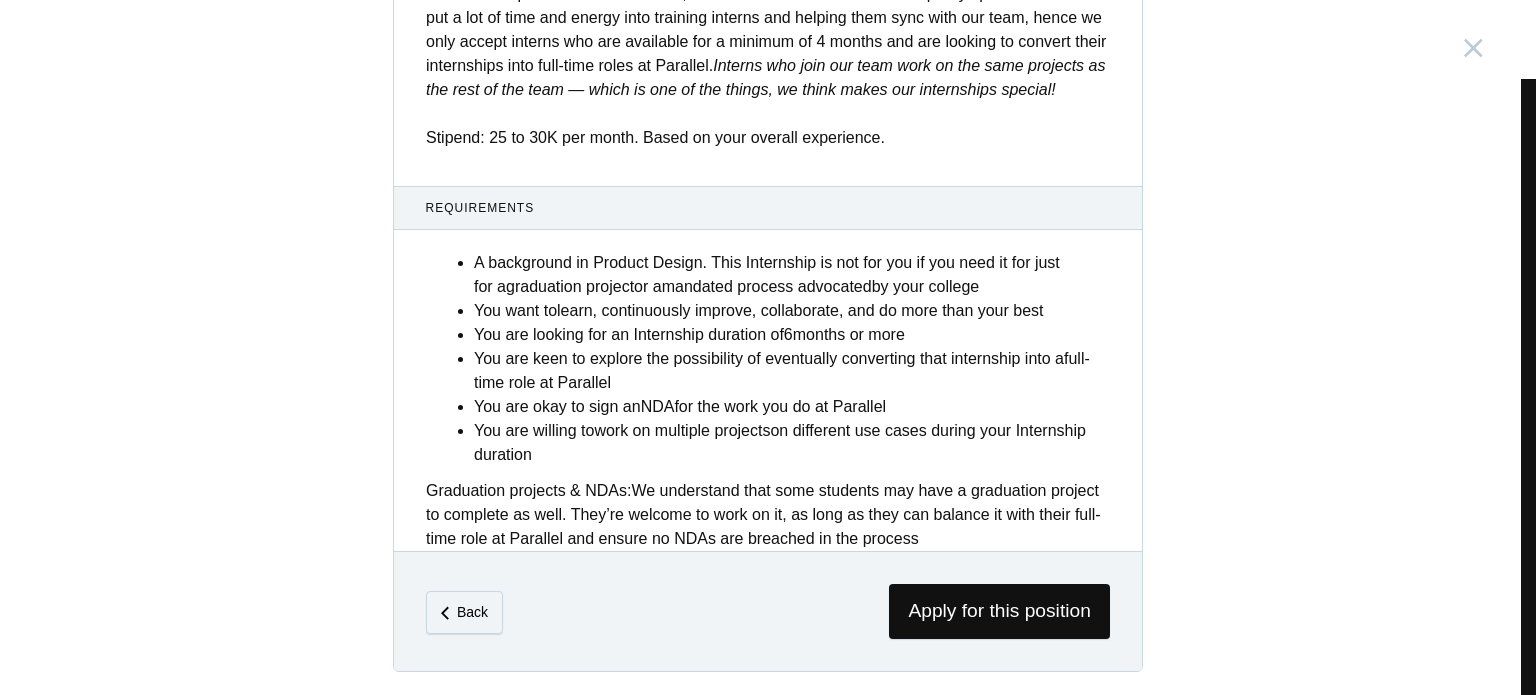 scroll, scrollTop: 819, scrollLeft: 0, axis: vertical 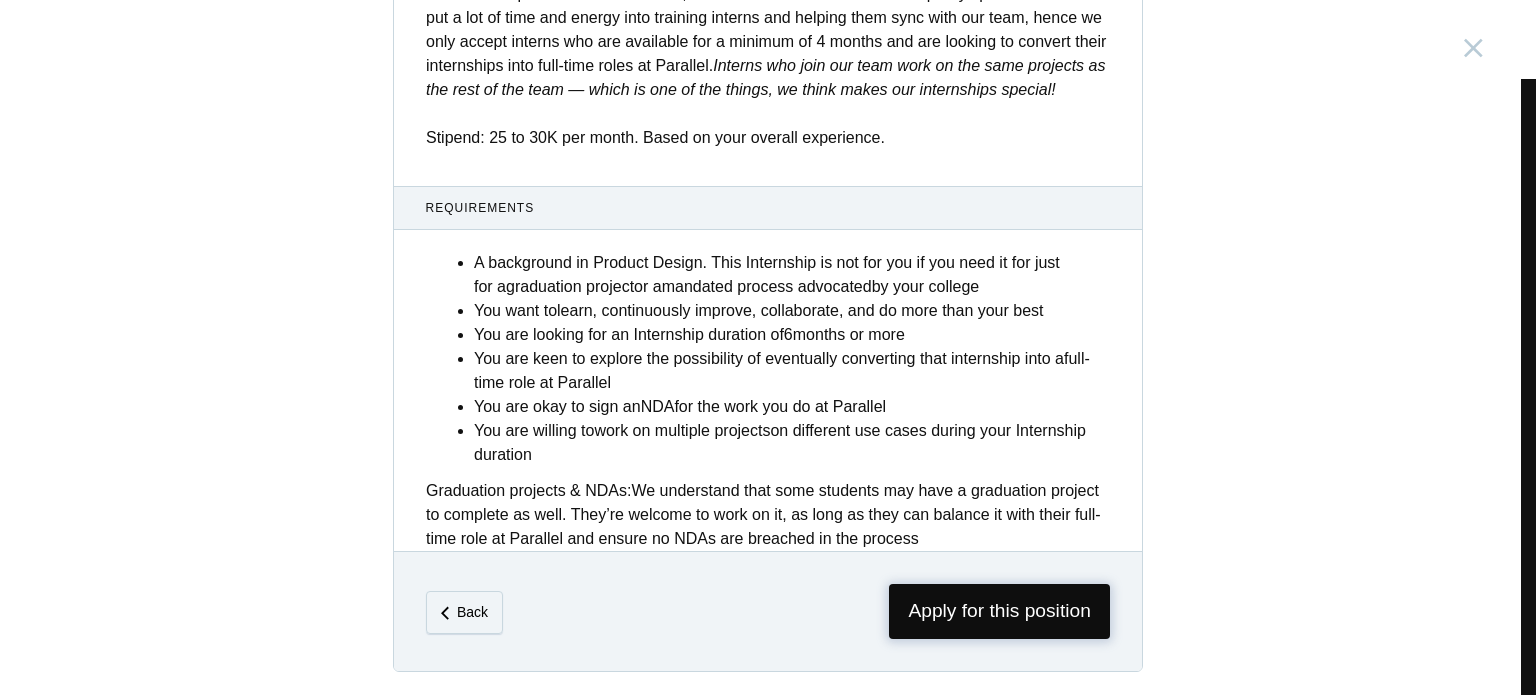 click on "Apply for this position" at bounding box center [999, 611] 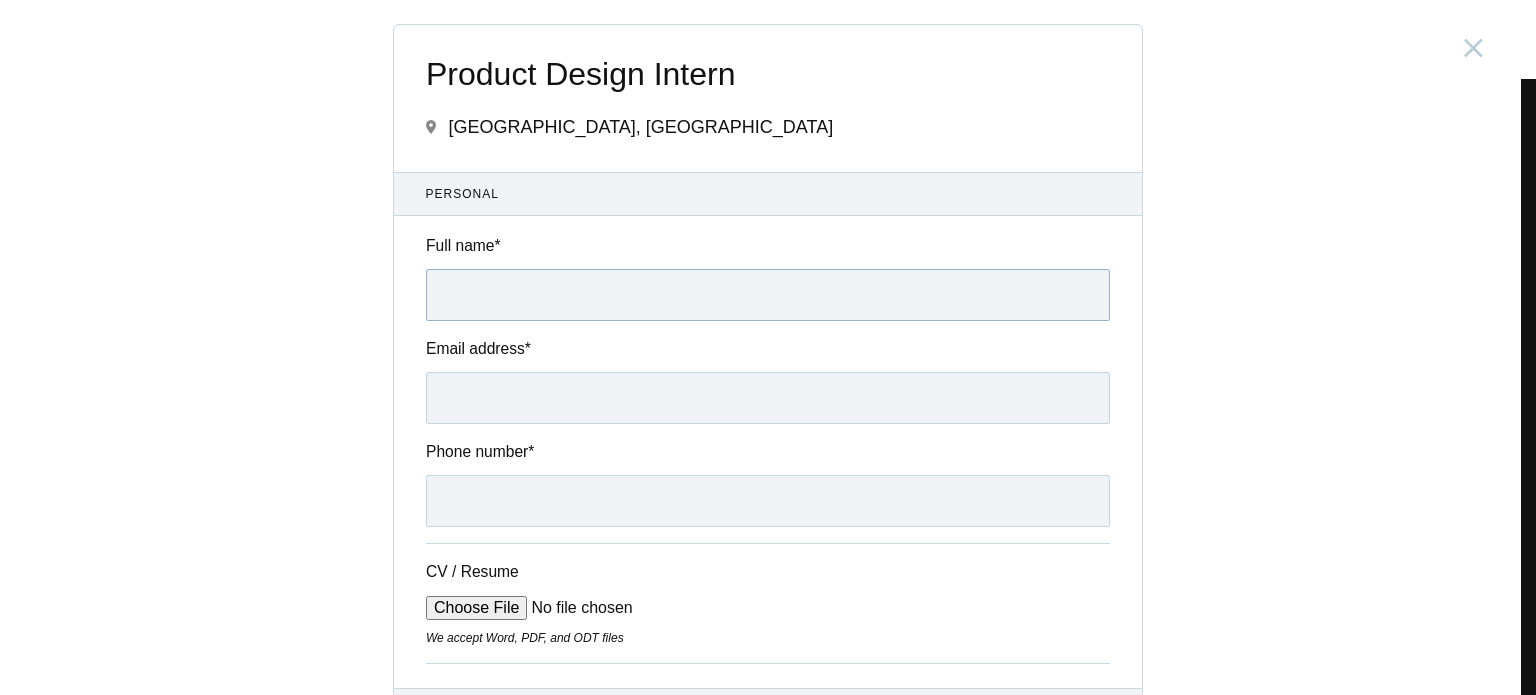 click on "Full name  *" at bounding box center (768, 295) 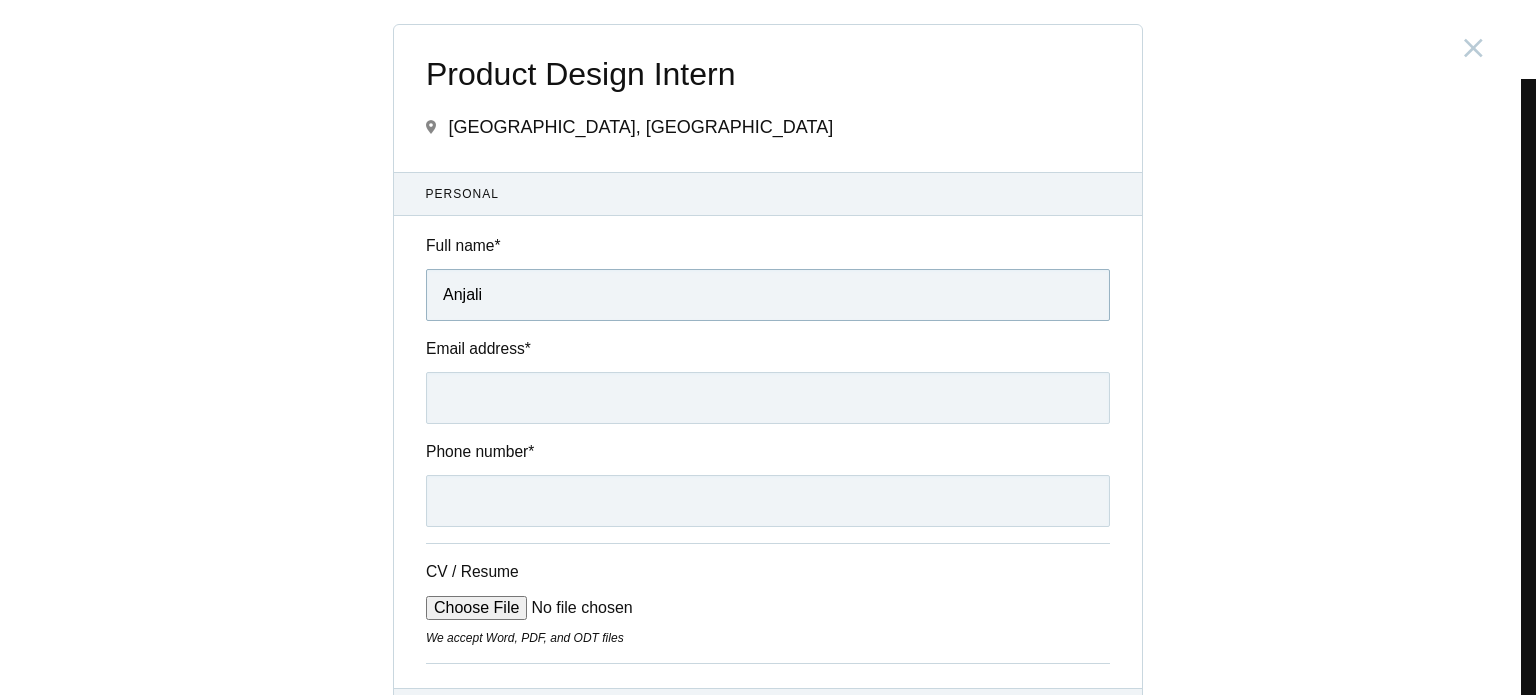 type on "Anjali Ahir" 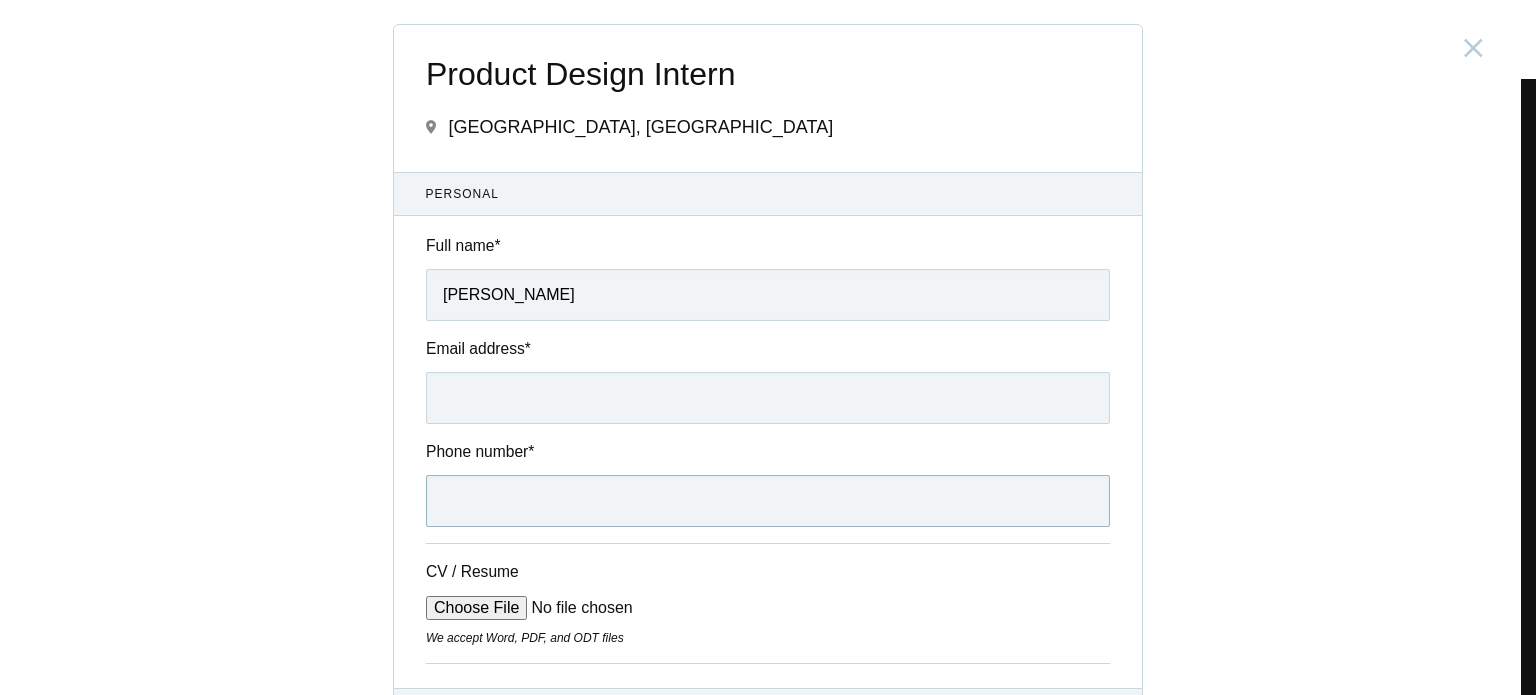 type on "+919714011805" 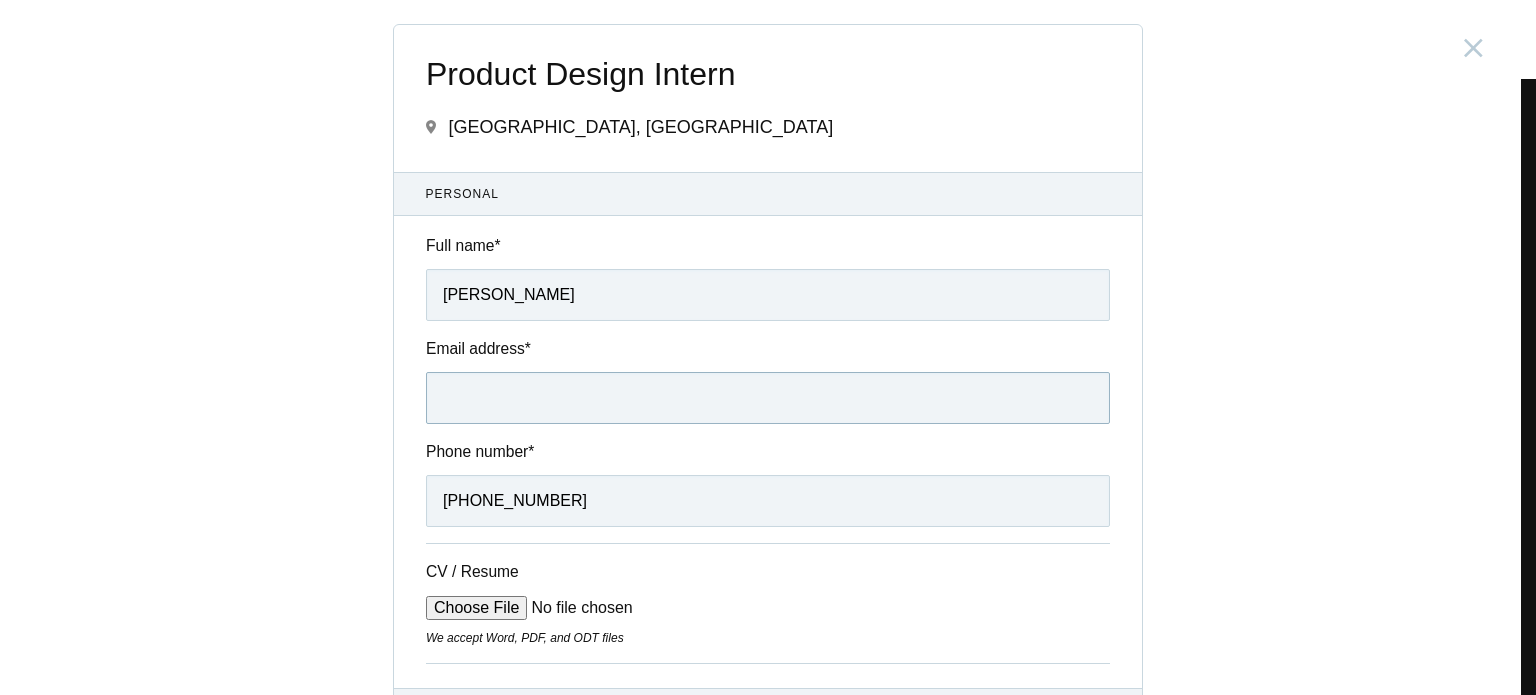 click on "Email address  *" at bounding box center (768, 398) 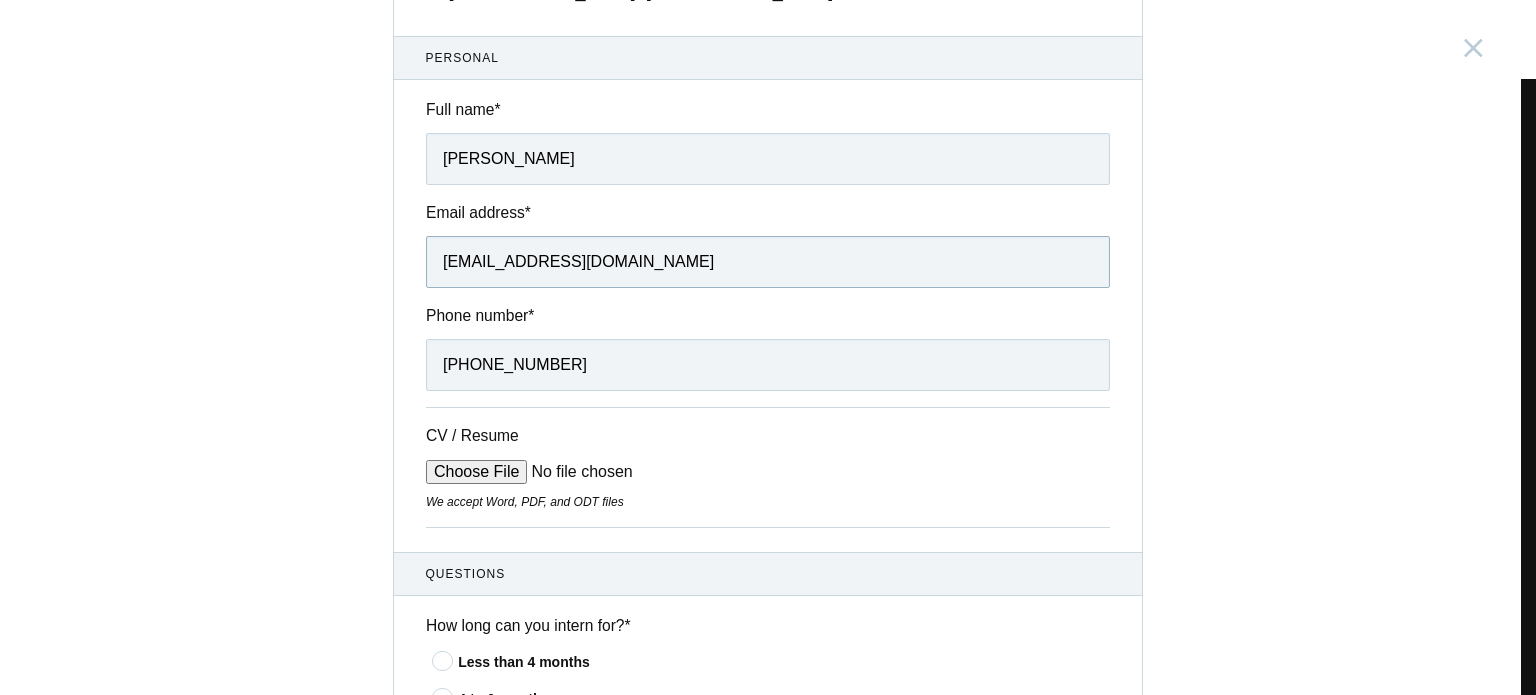scroll, scrollTop: 144, scrollLeft: 0, axis: vertical 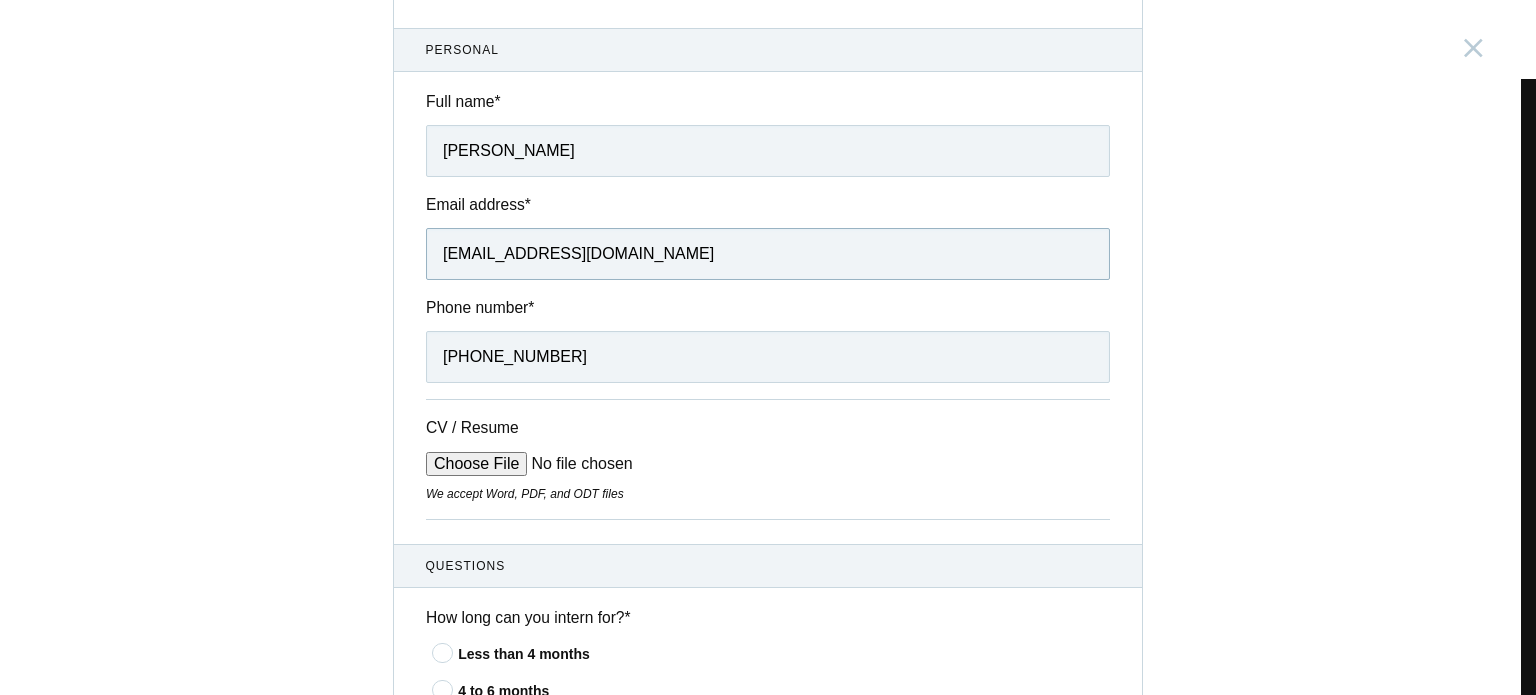 type on "anjaliahir937@gmail.com" 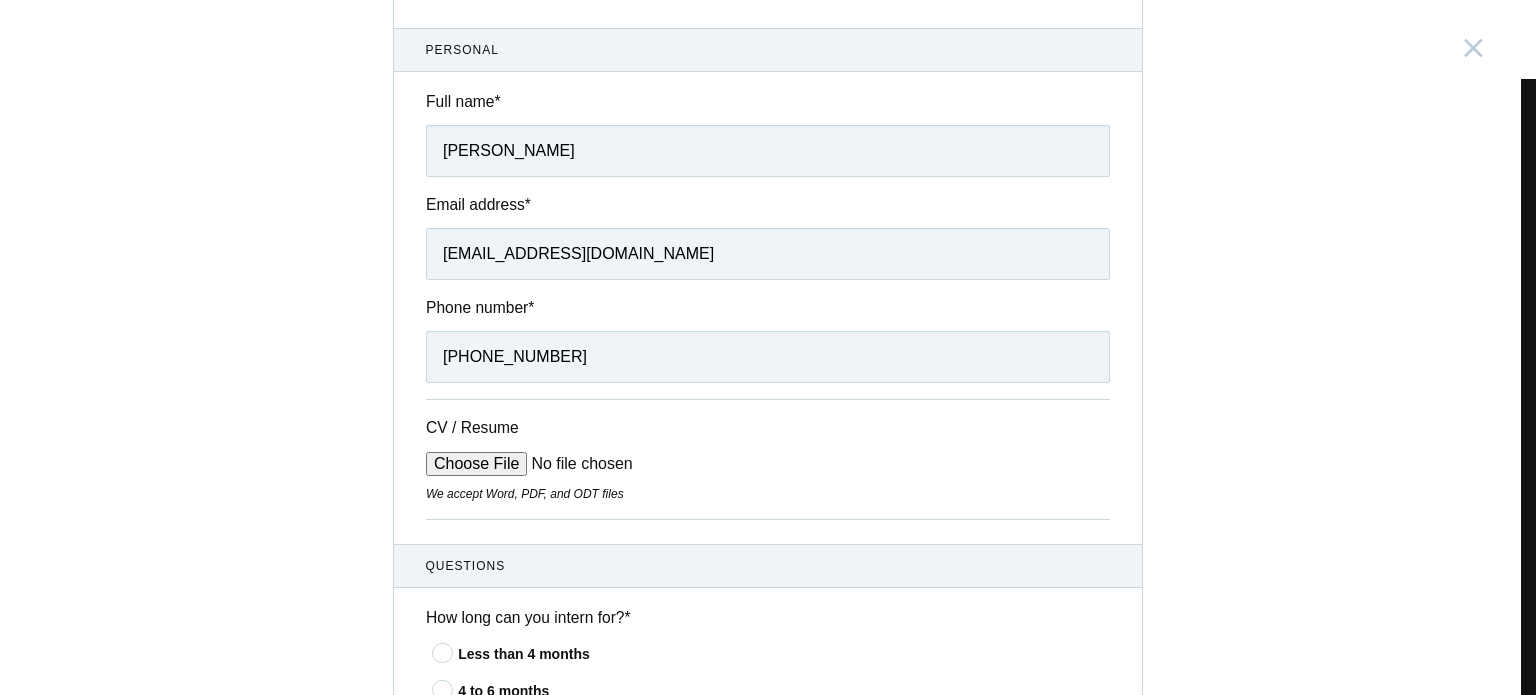 click on "CV / Resume" at bounding box center [577, 464] 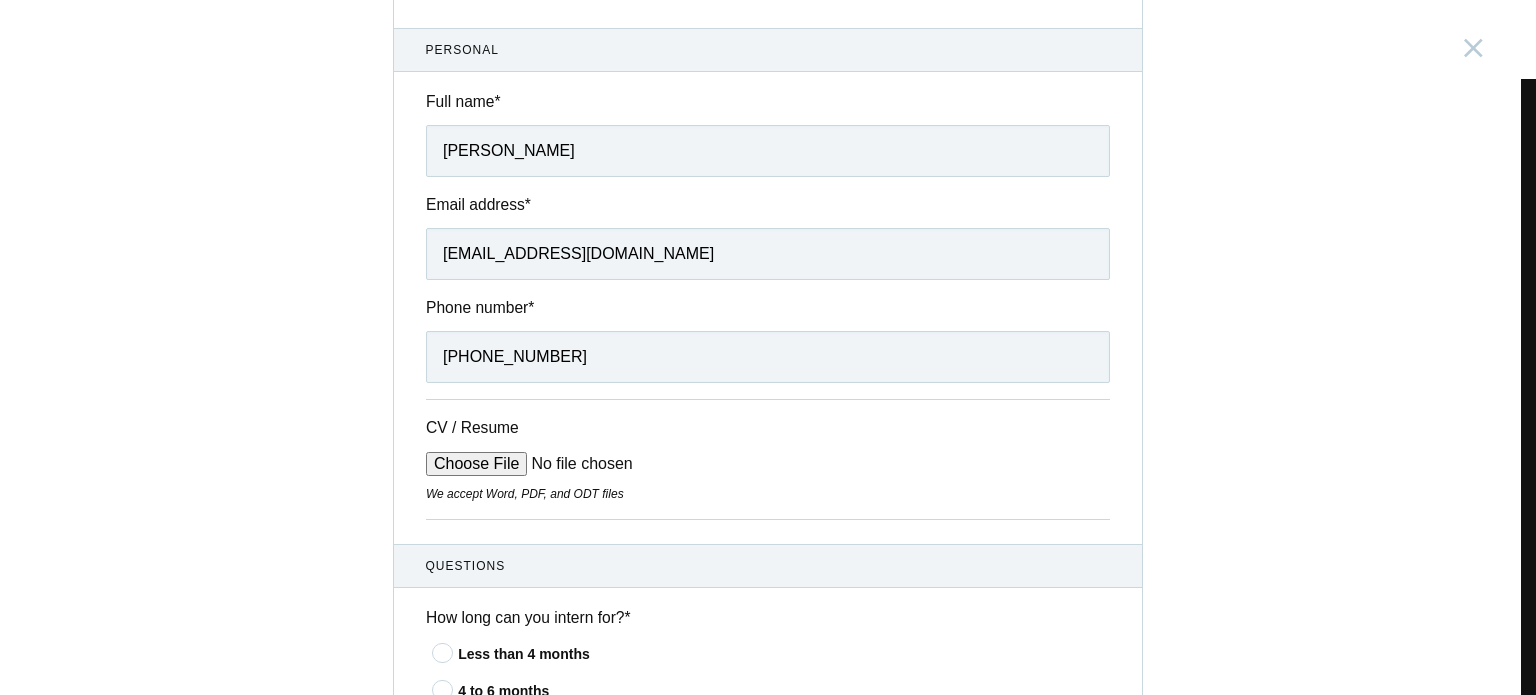 type on "C:\fakepath\Anjali_CV.pdf" 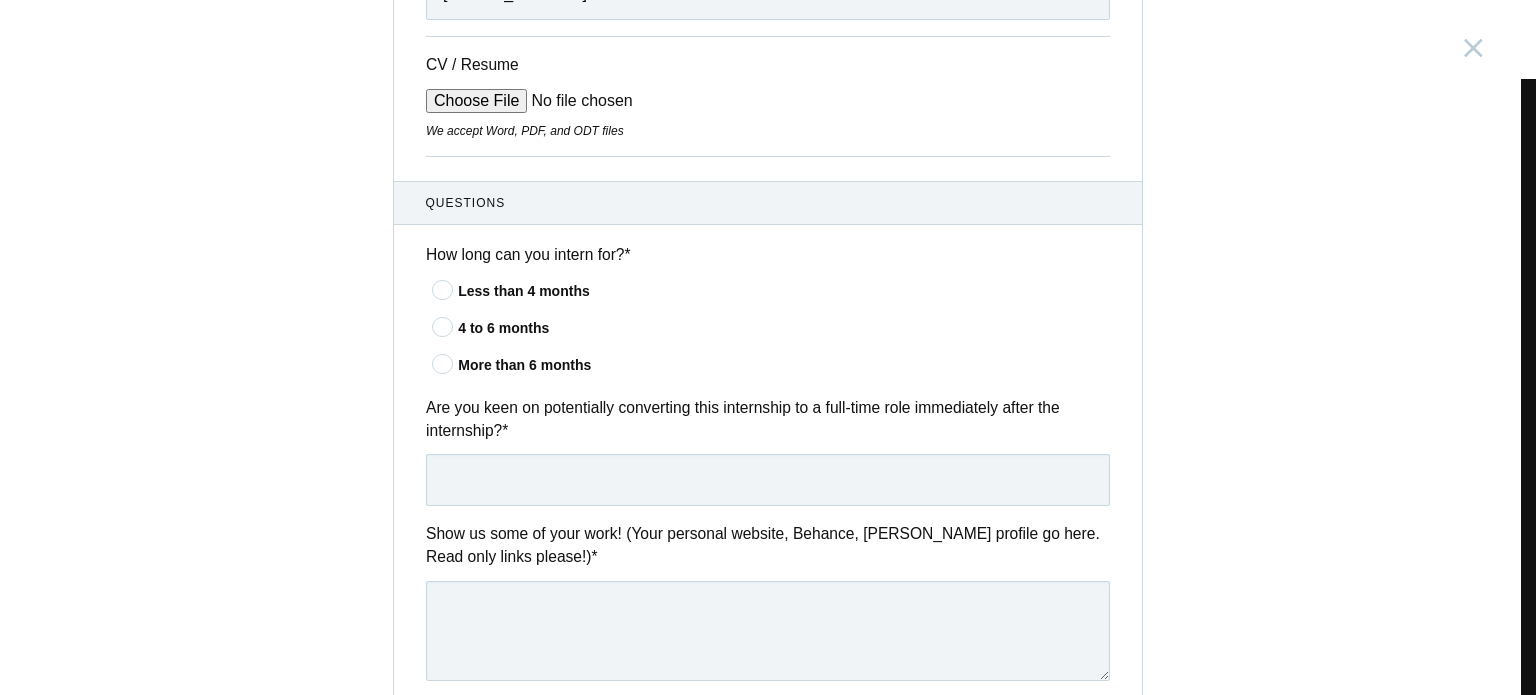 scroll, scrollTop: 514, scrollLeft: 0, axis: vertical 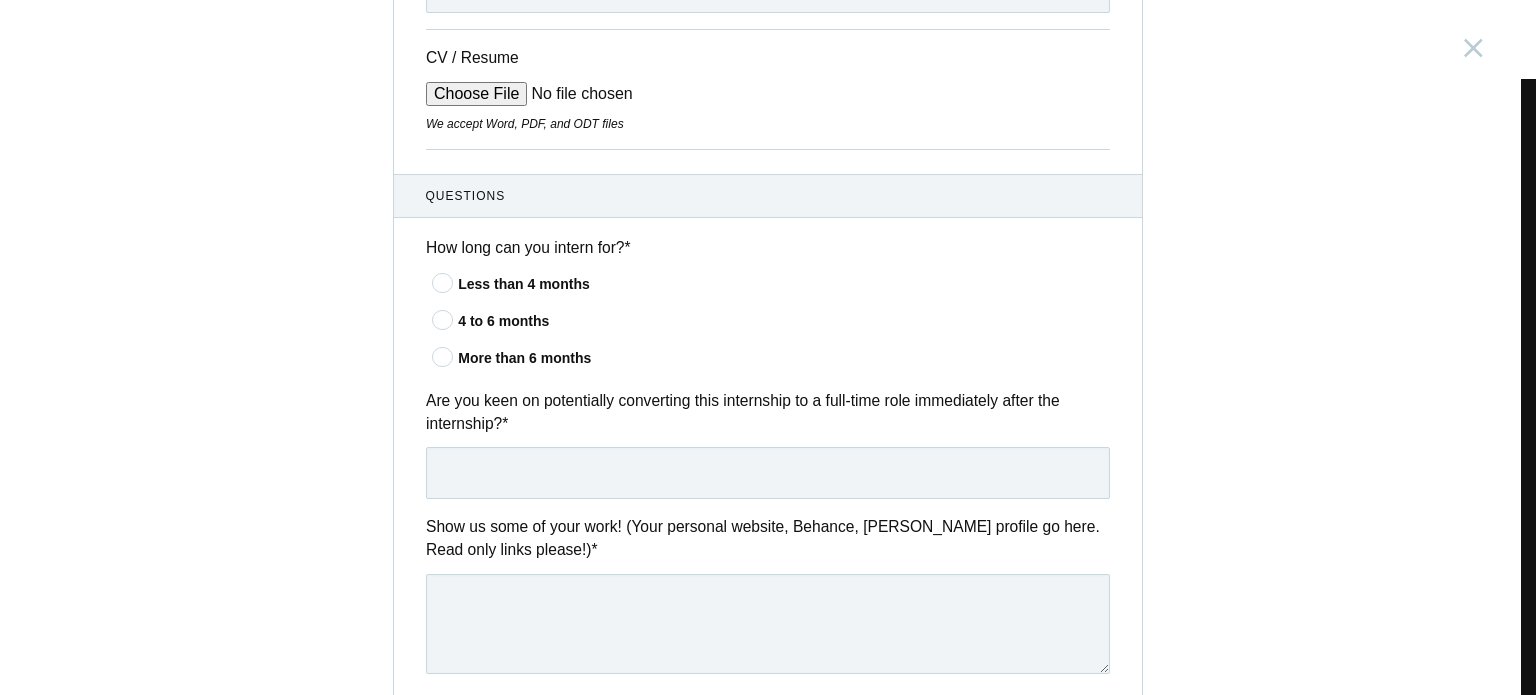 click at bounding box center (443, 356) 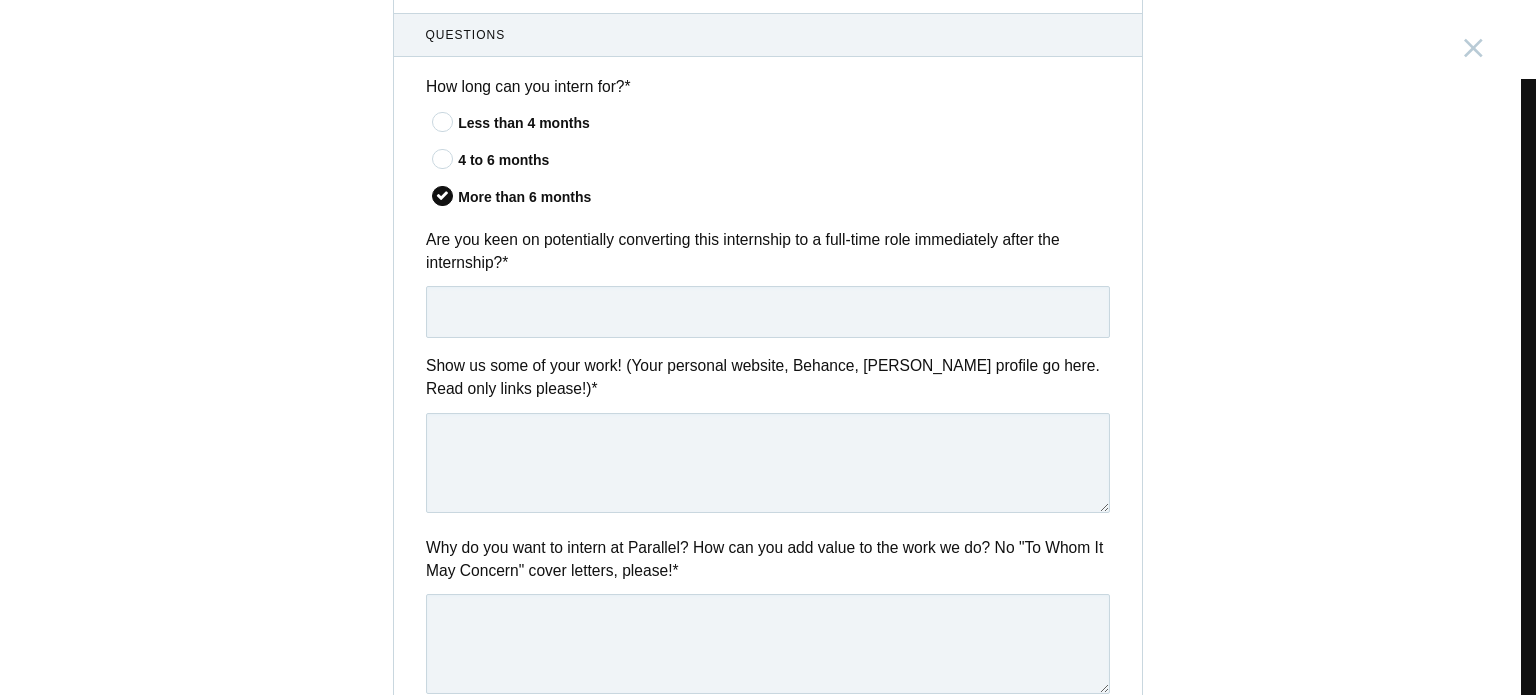 scroll, scrollTop: 676, scrollLeft: 0, axis: vertical 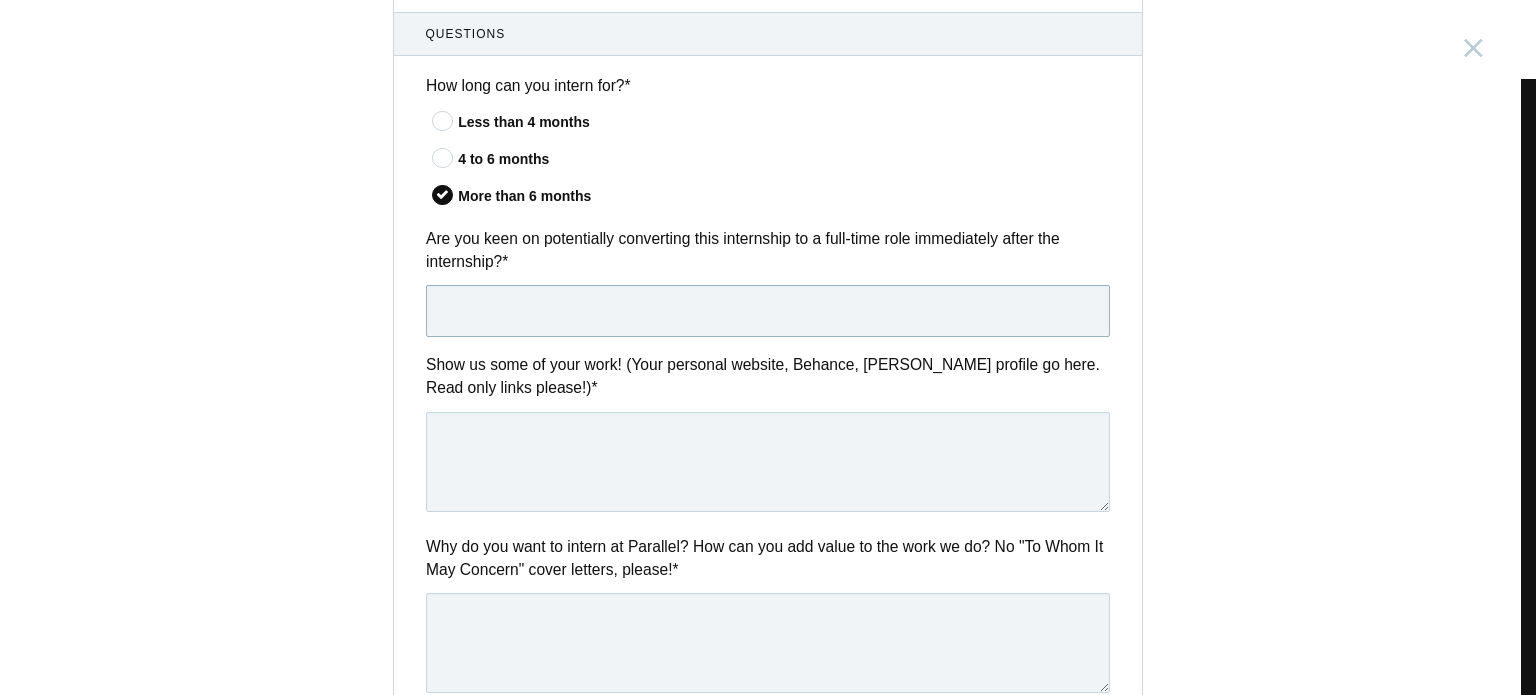 click at bounding box center [768, 311] 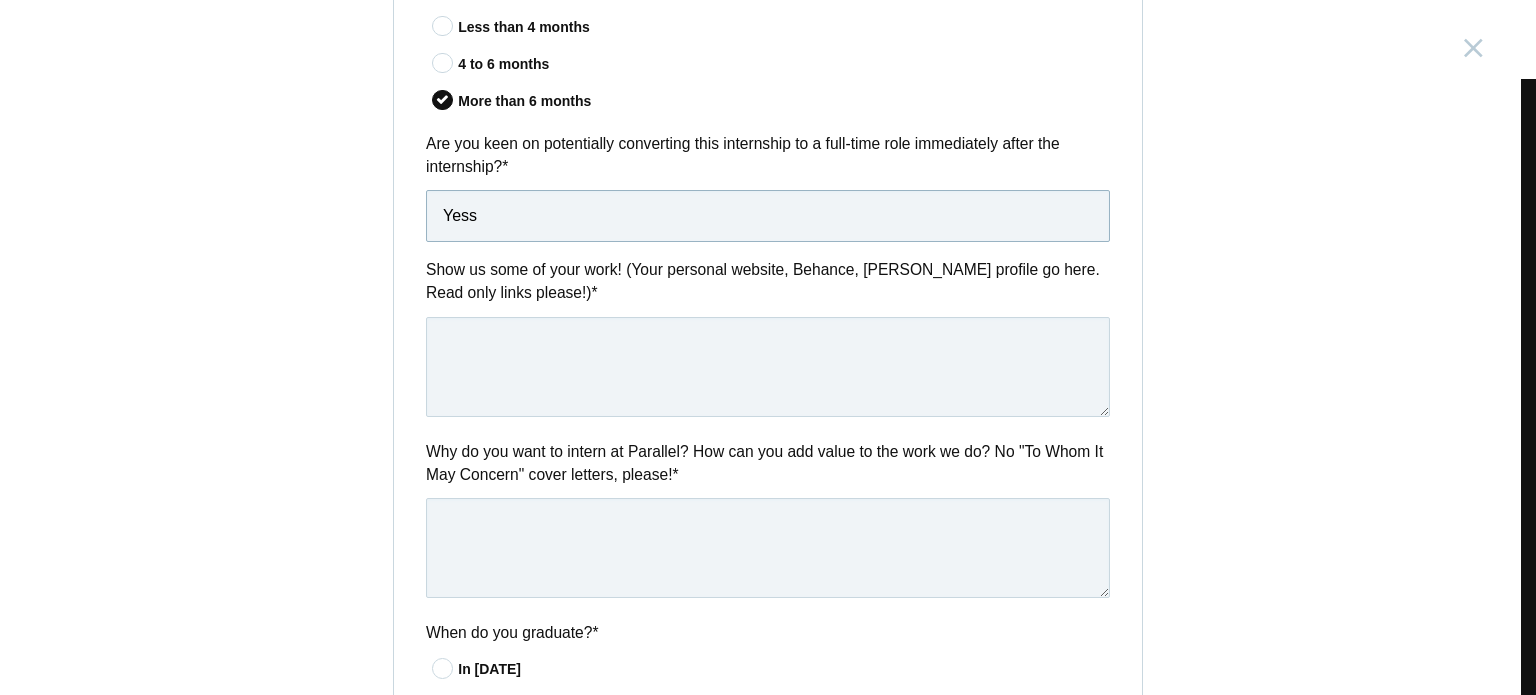 scroll, scrollTop: 771, scrollLeft: 0, axis: vertical 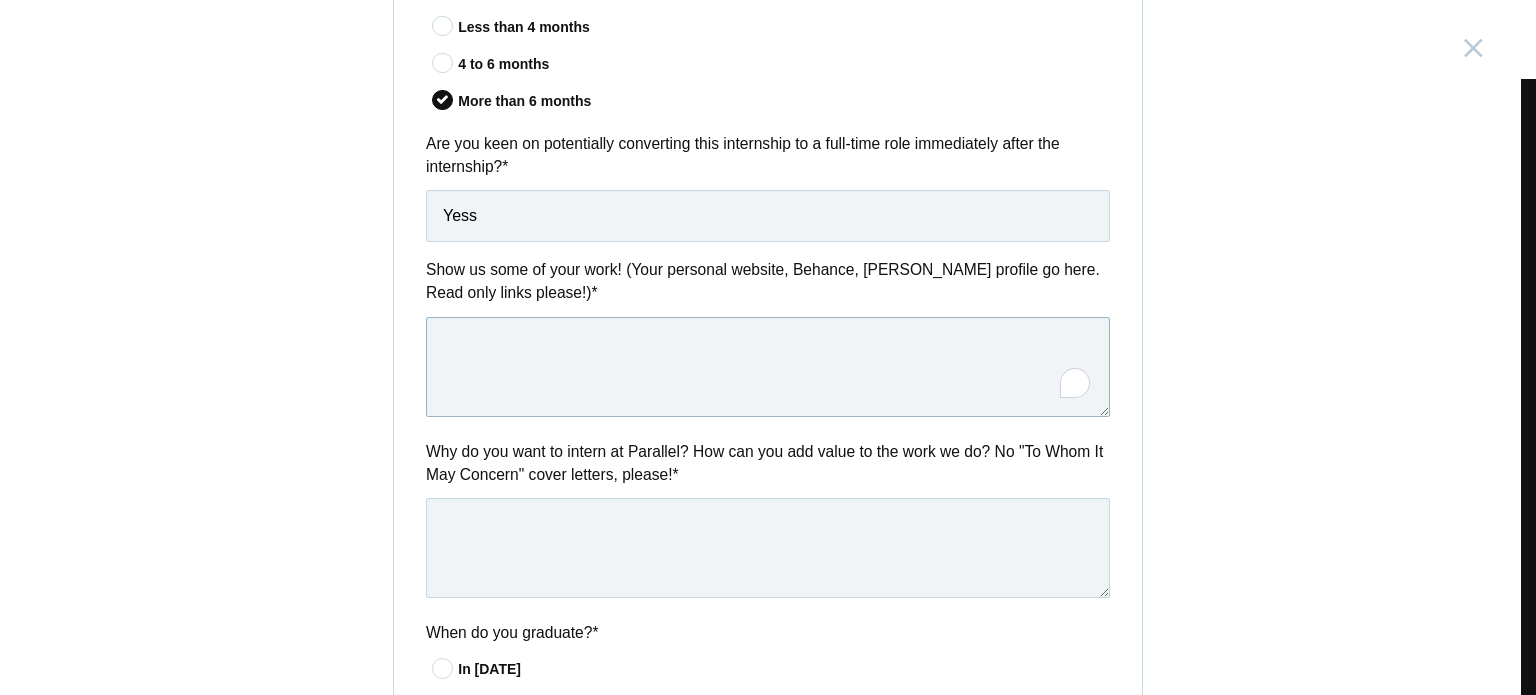 click at bounding box center (768, 367) 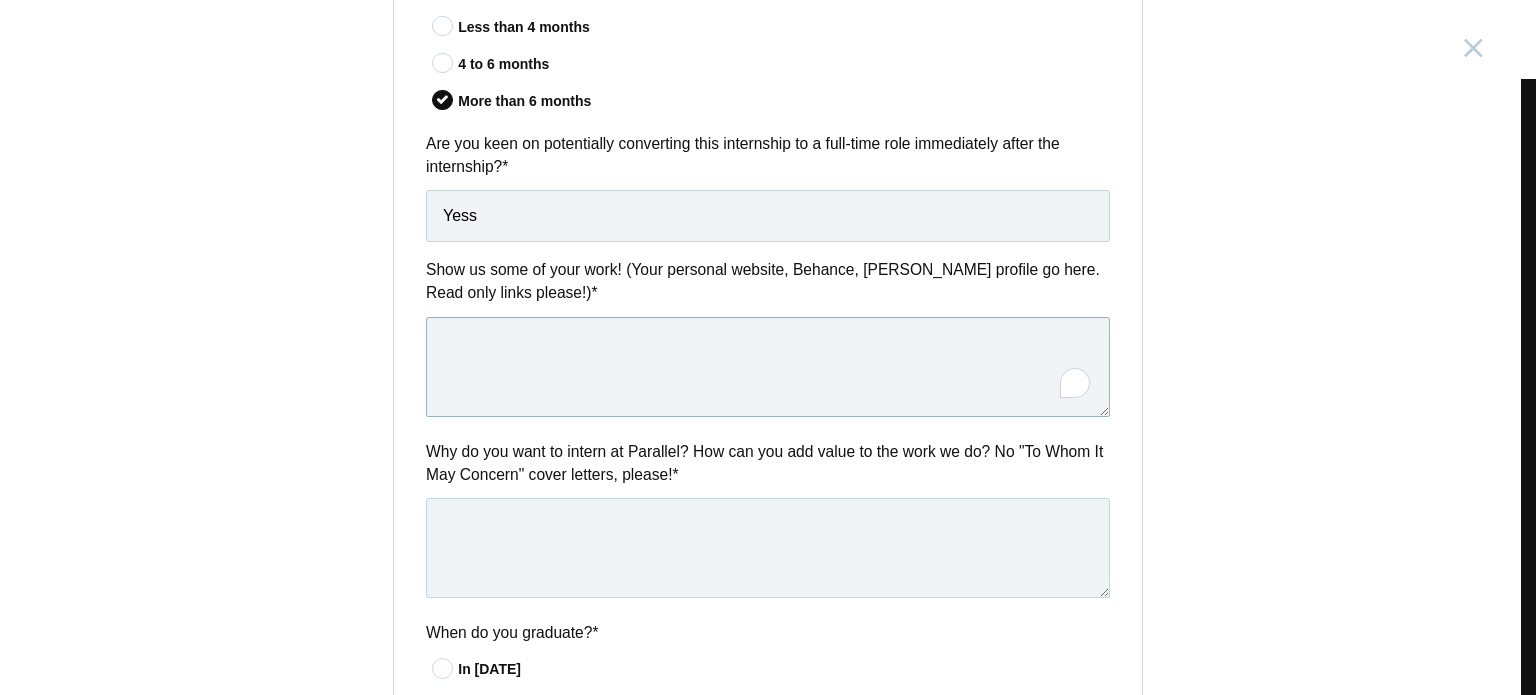paste on "https://www.behance.net/anjaliahir" 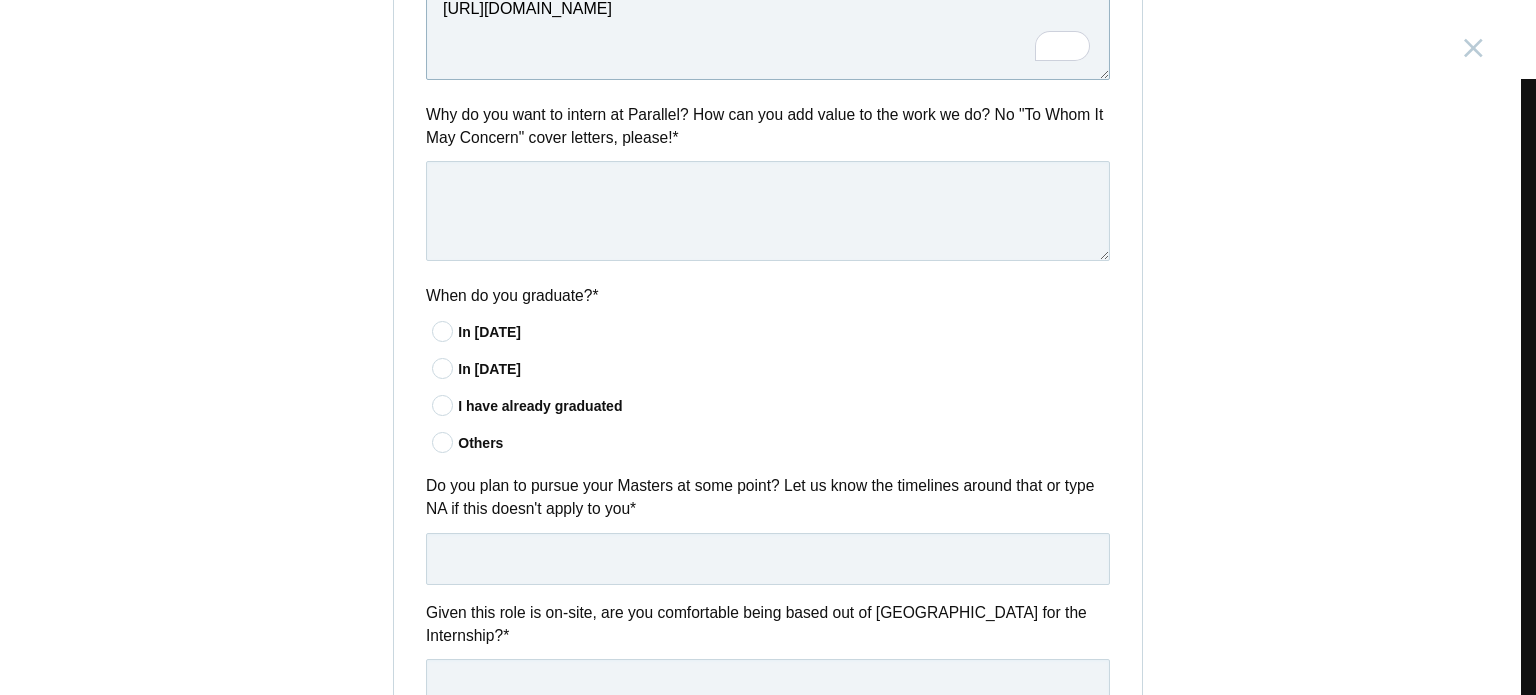 scroll, scrollTop: 1144, scrollLeft: 0, axis: vertical 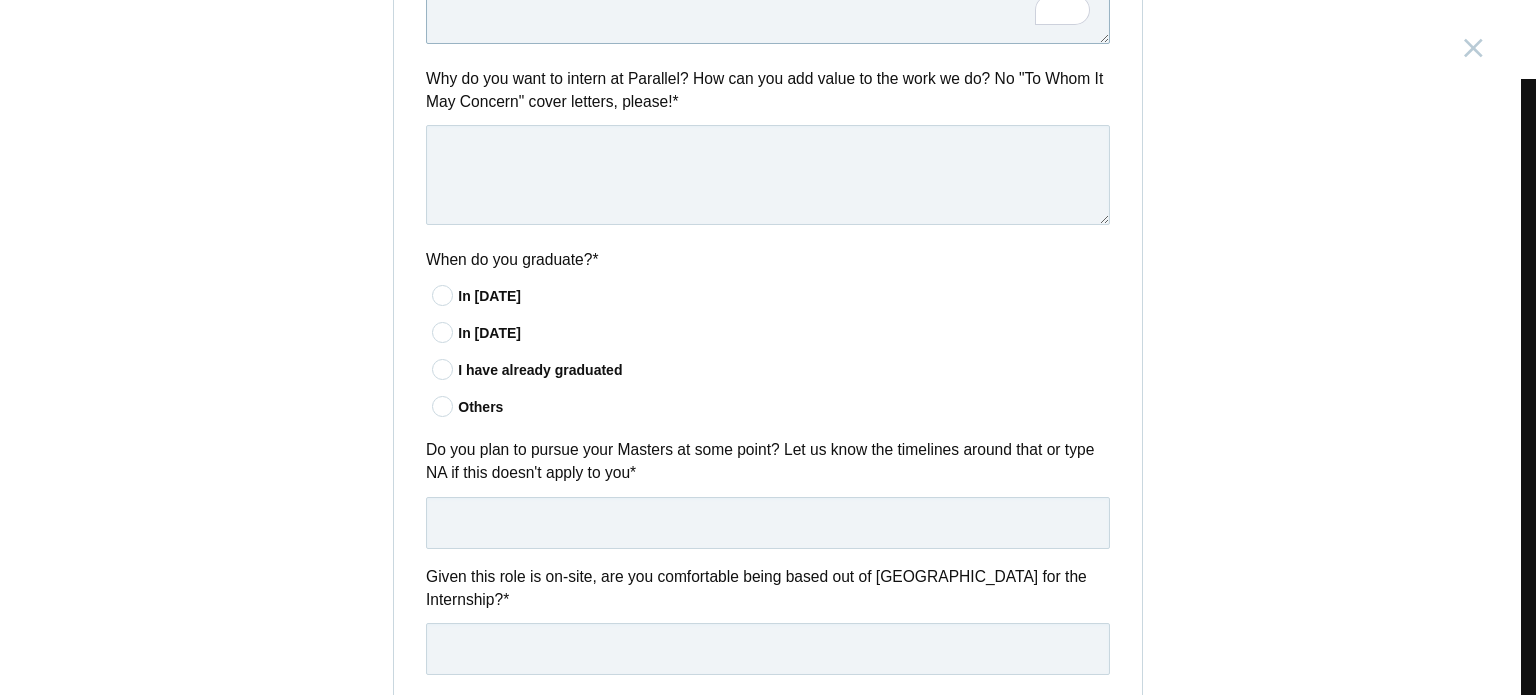type on "https://www.behance.net/anjaliahir" 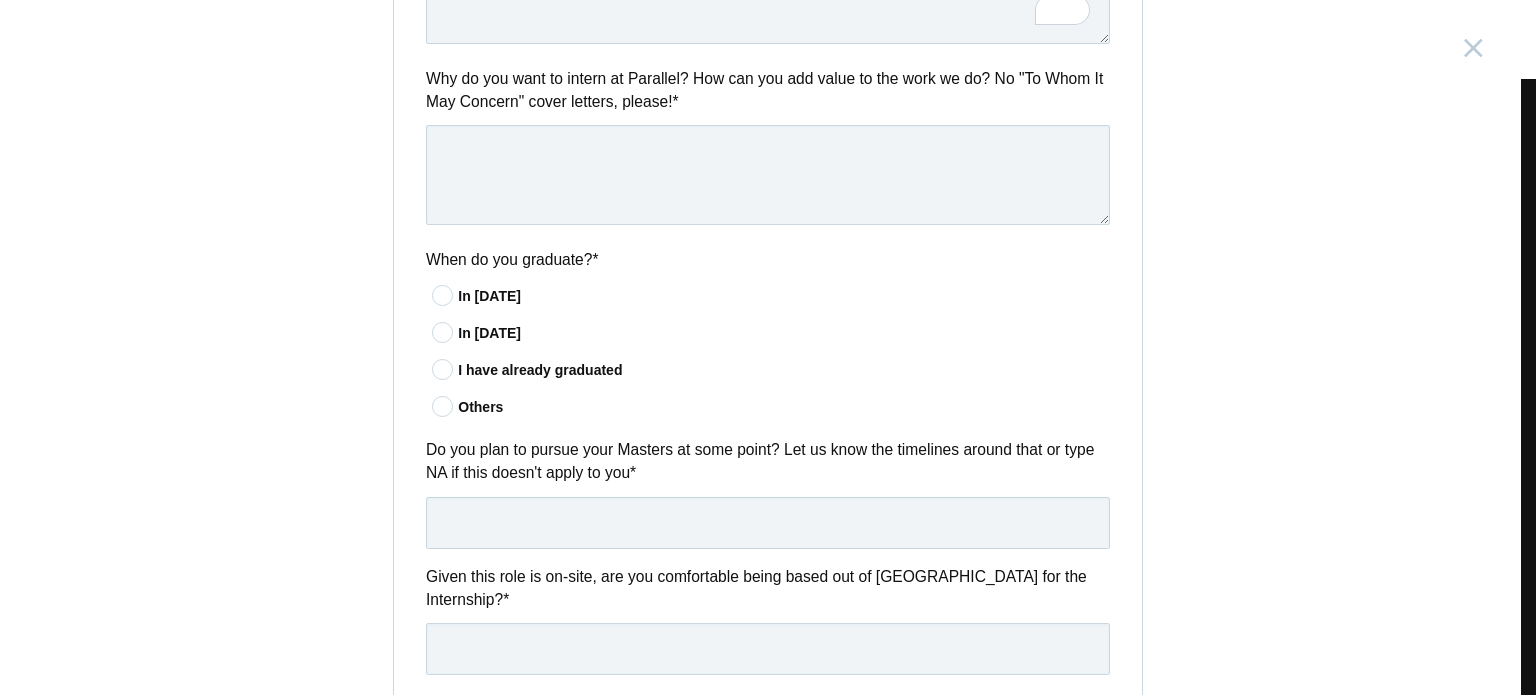 click at bounding box center (443, 295) 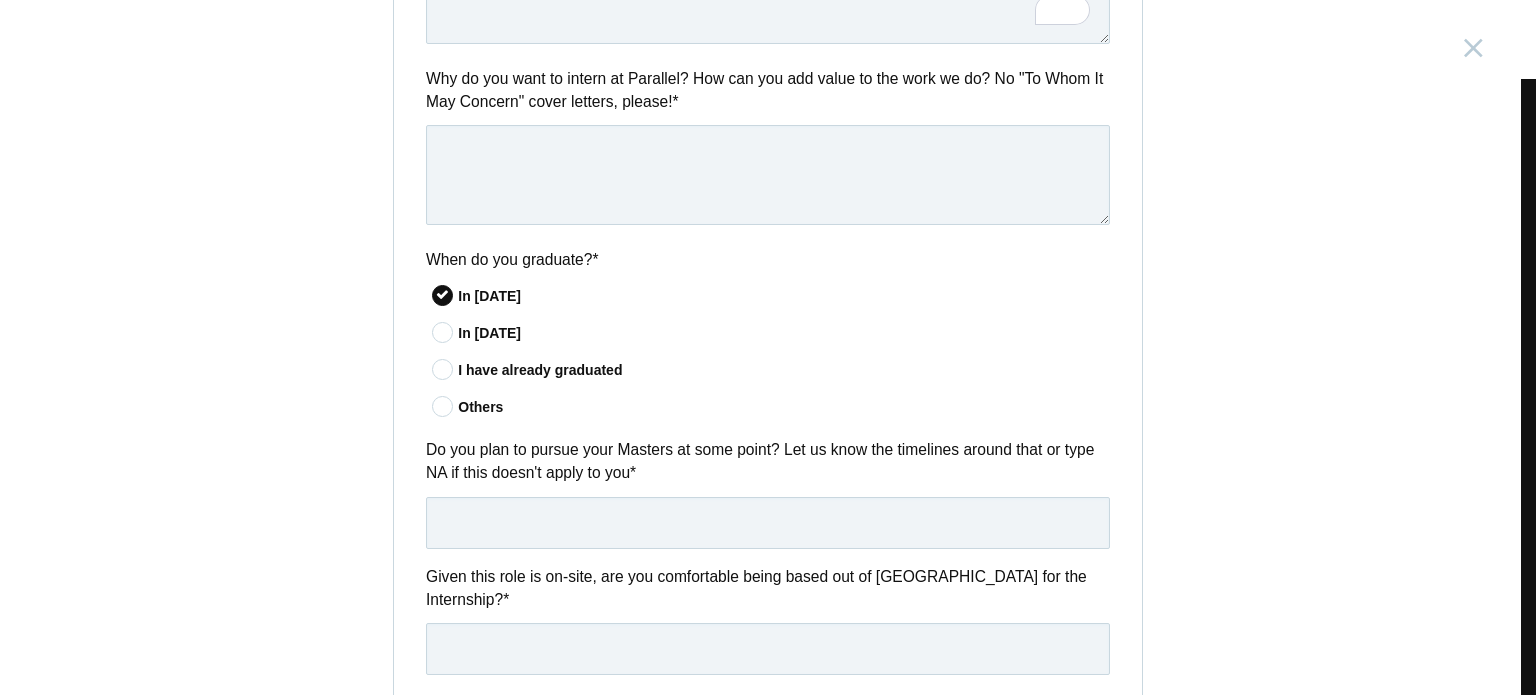 click at bounding box center (443, 369) 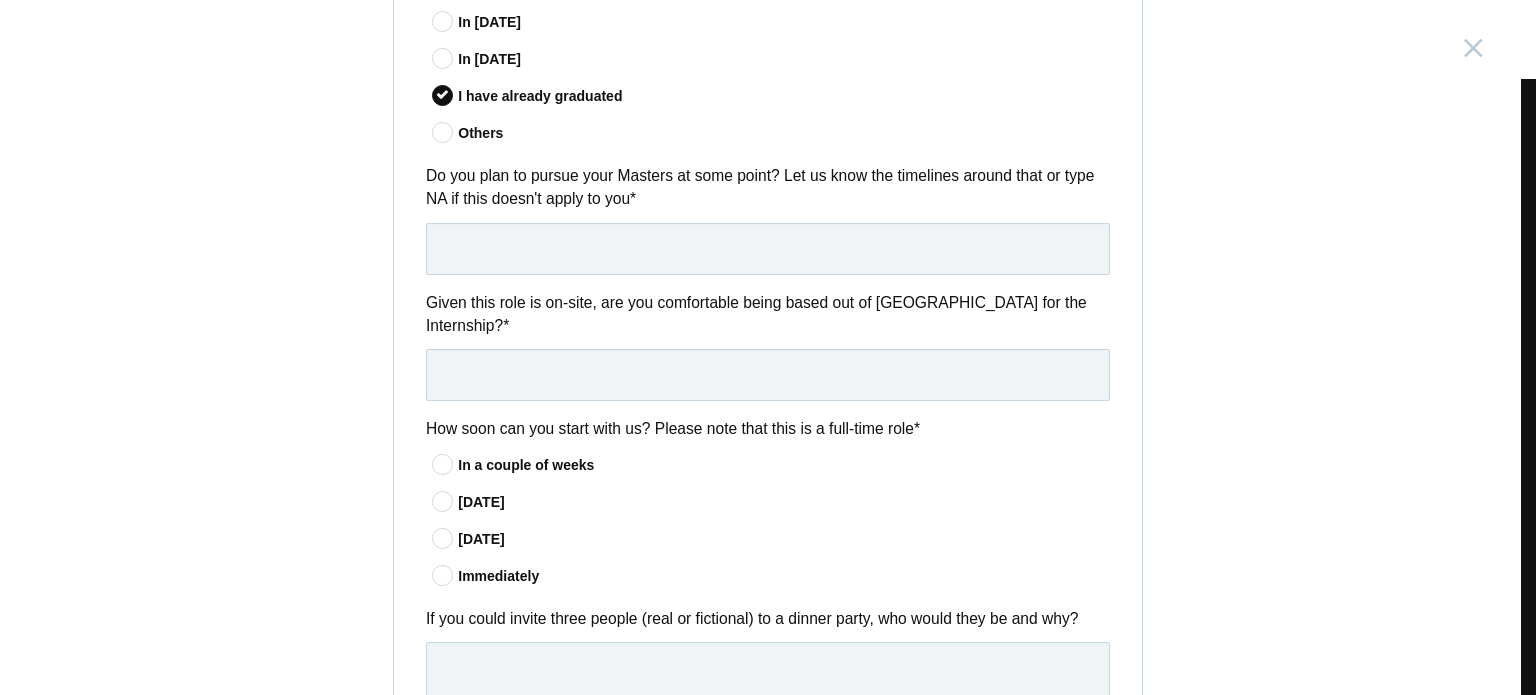 scroll, scrollTop: 1416, scrollLeft: 0, axis: vertical 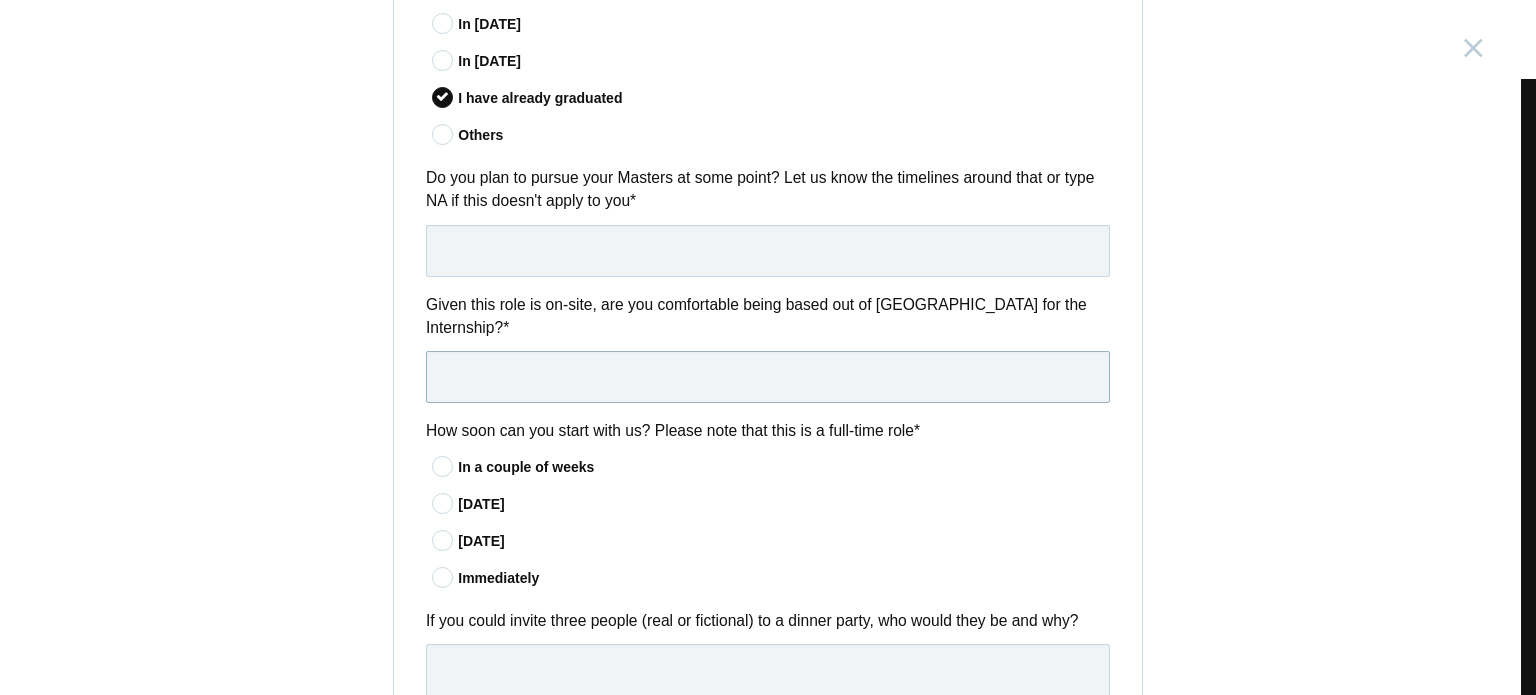 click at bounding box center (768, 377) 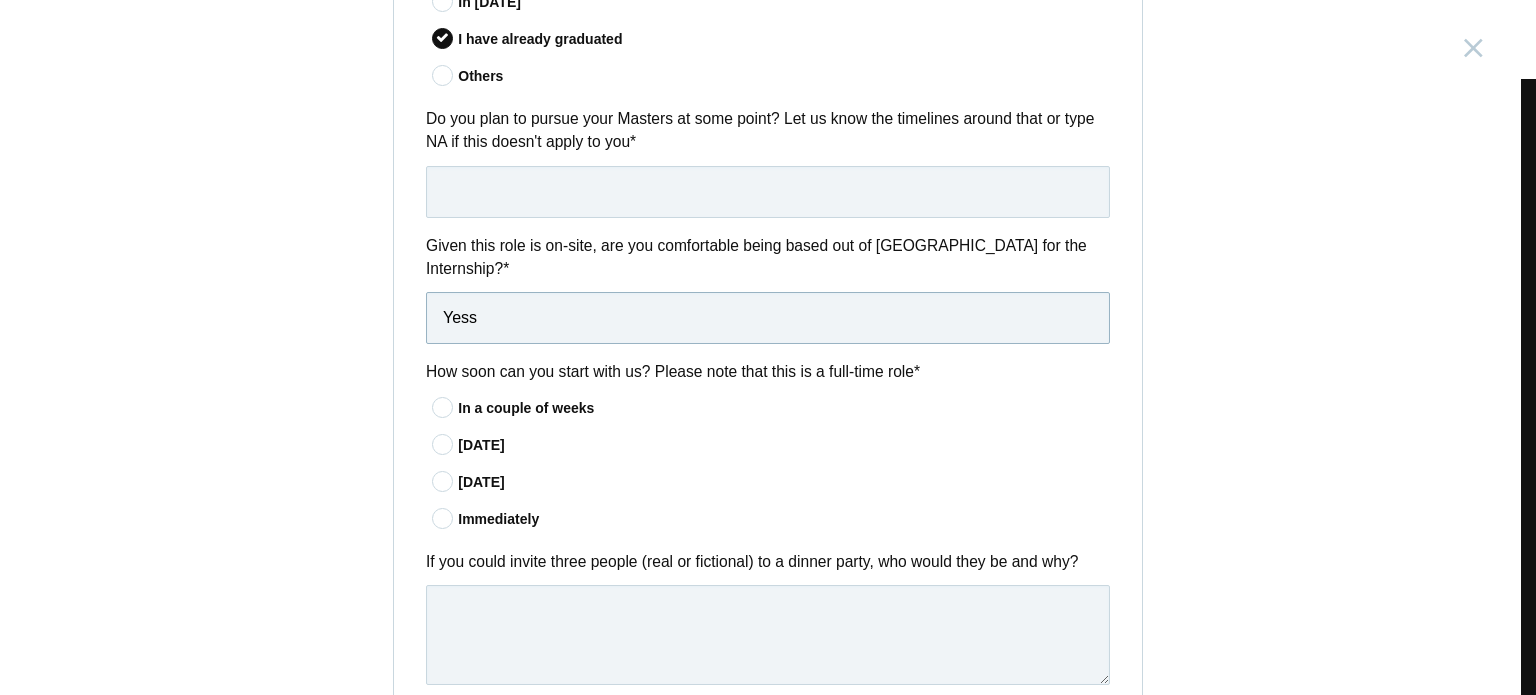scroll, scrollTop: 1474, scrollLeft: 0, axis: vertical 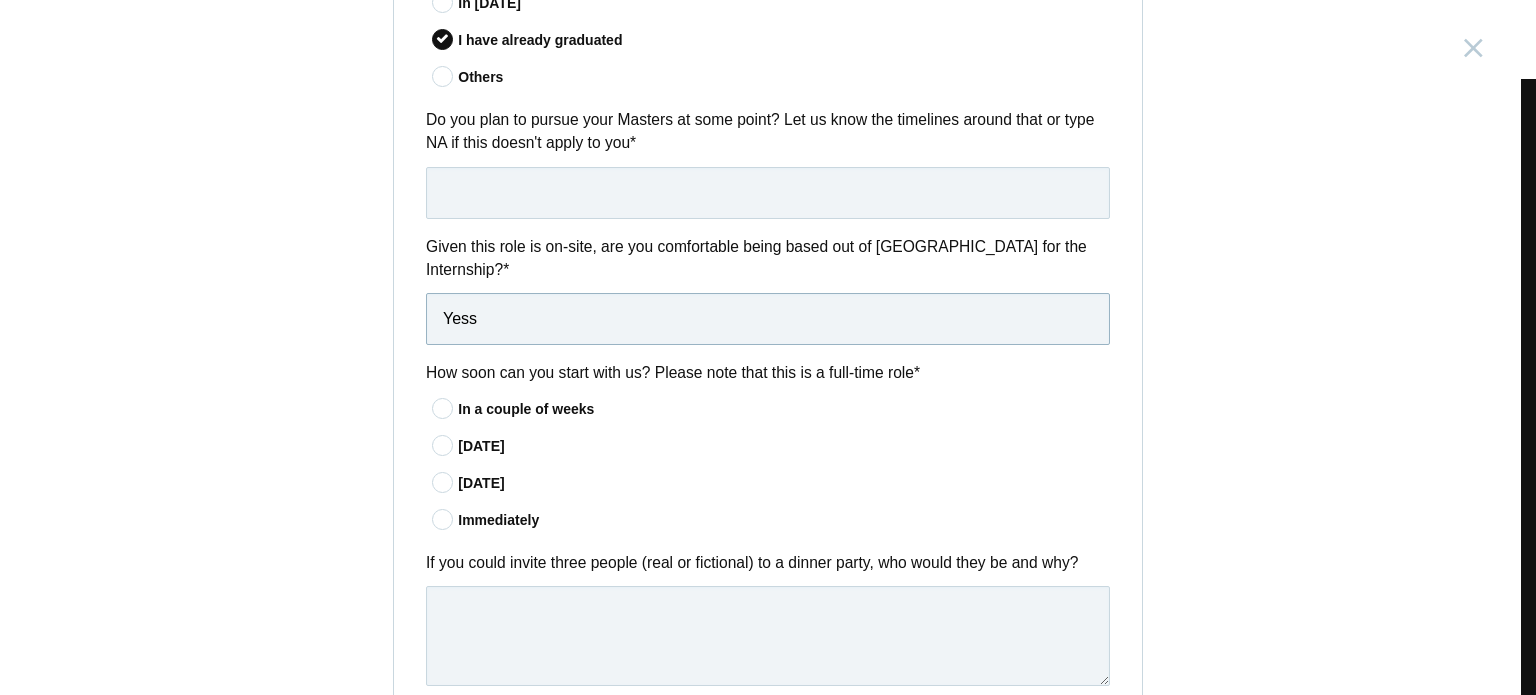 type on "Yess" 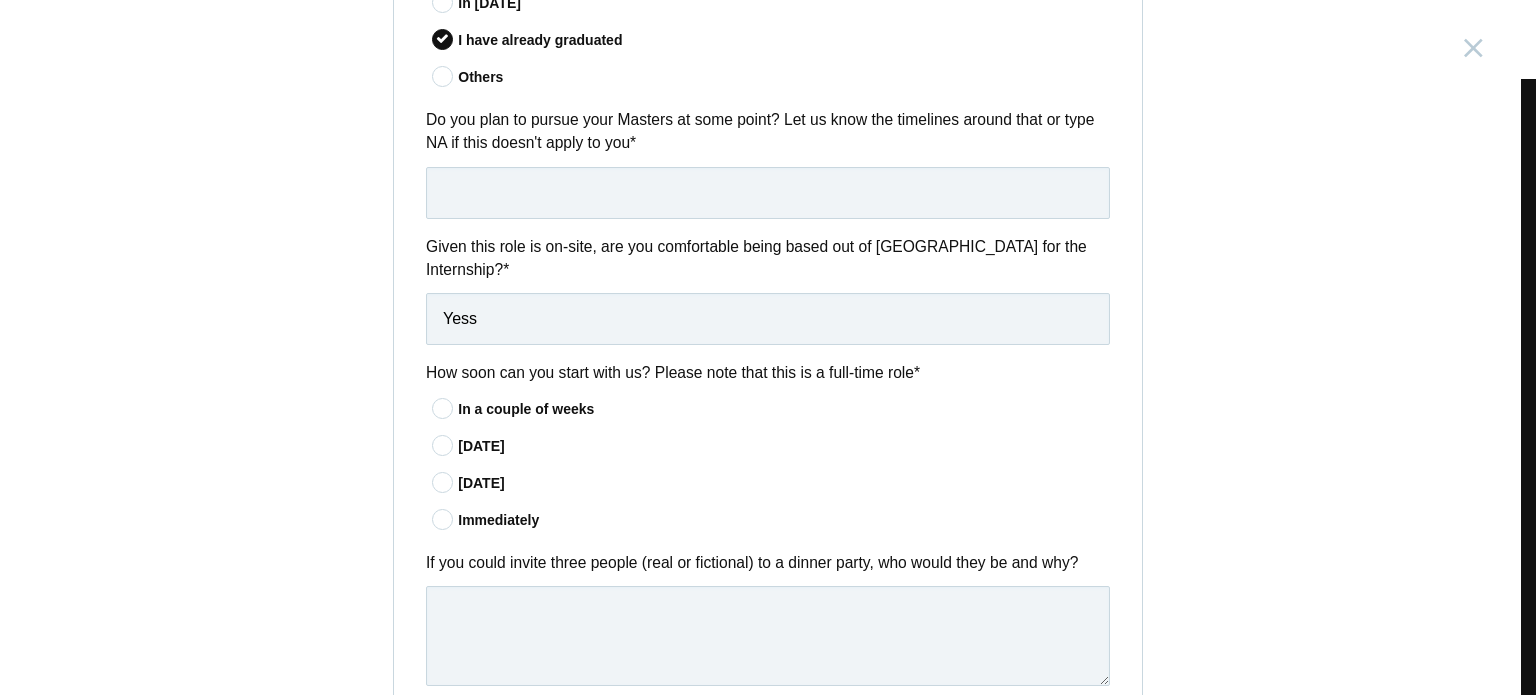 click at bounding box center [443, 445] 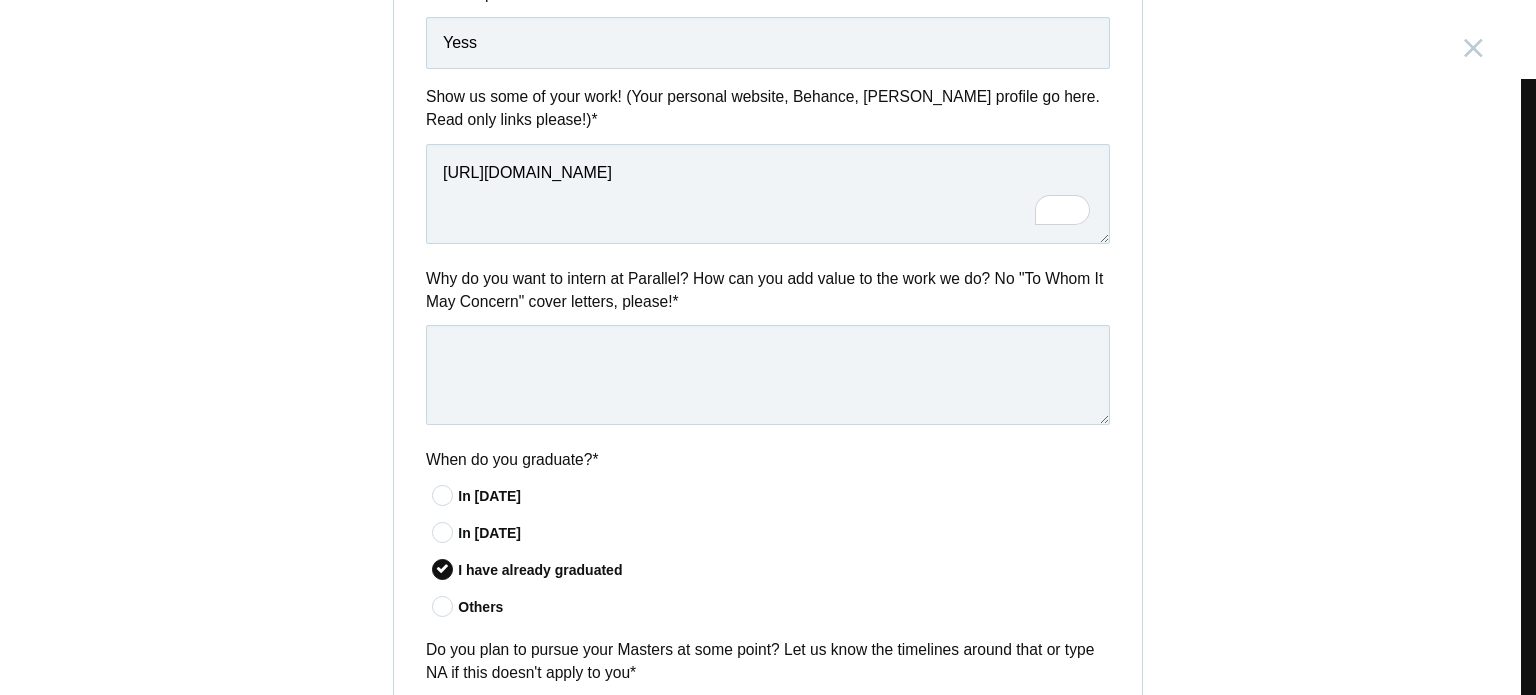 scroll, scrollTop: 940, scrollLeft: 0, axis: vertical 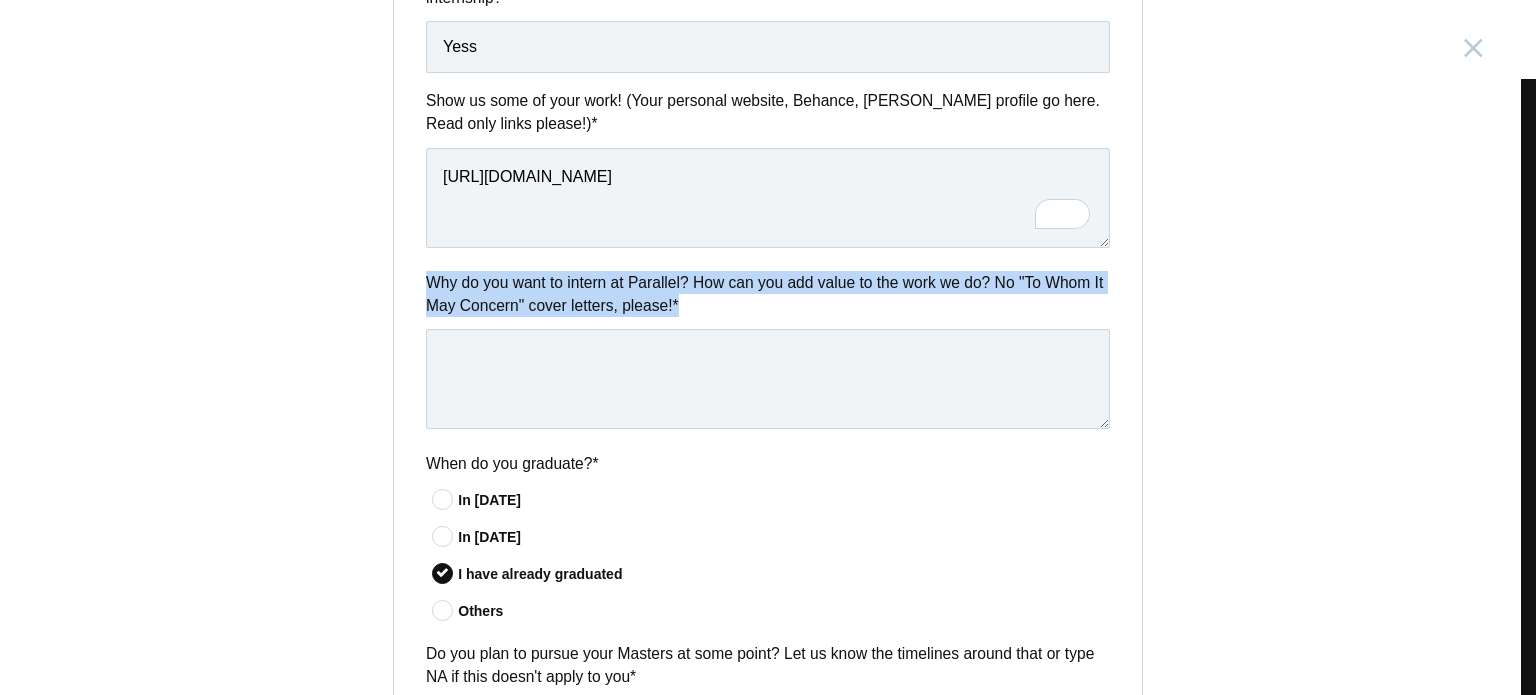 drag, startPoint x: 413, startPoint y: 276, endPoint x: 679, endPoint y: 301, distance: 267.17224 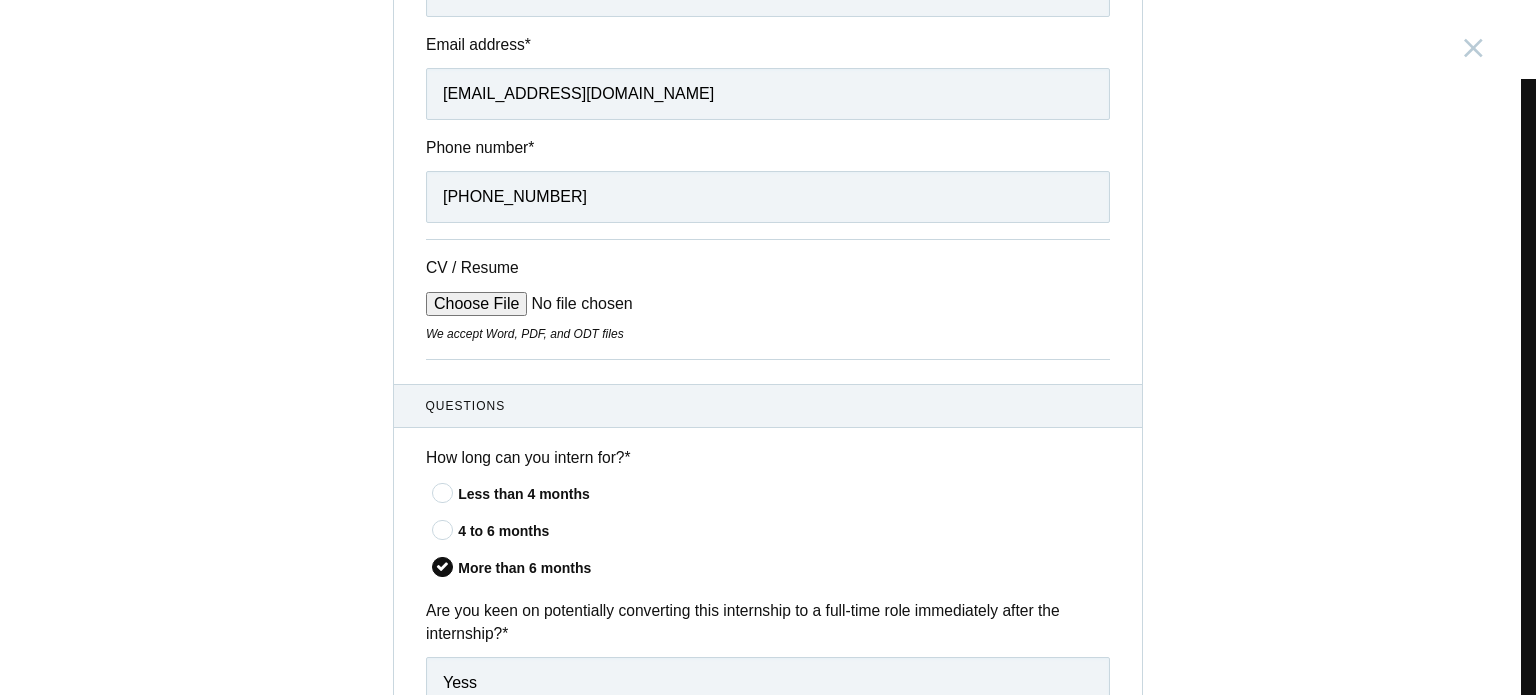 scroll, scrollTop: 0, scrollLeft: 0, axis: both 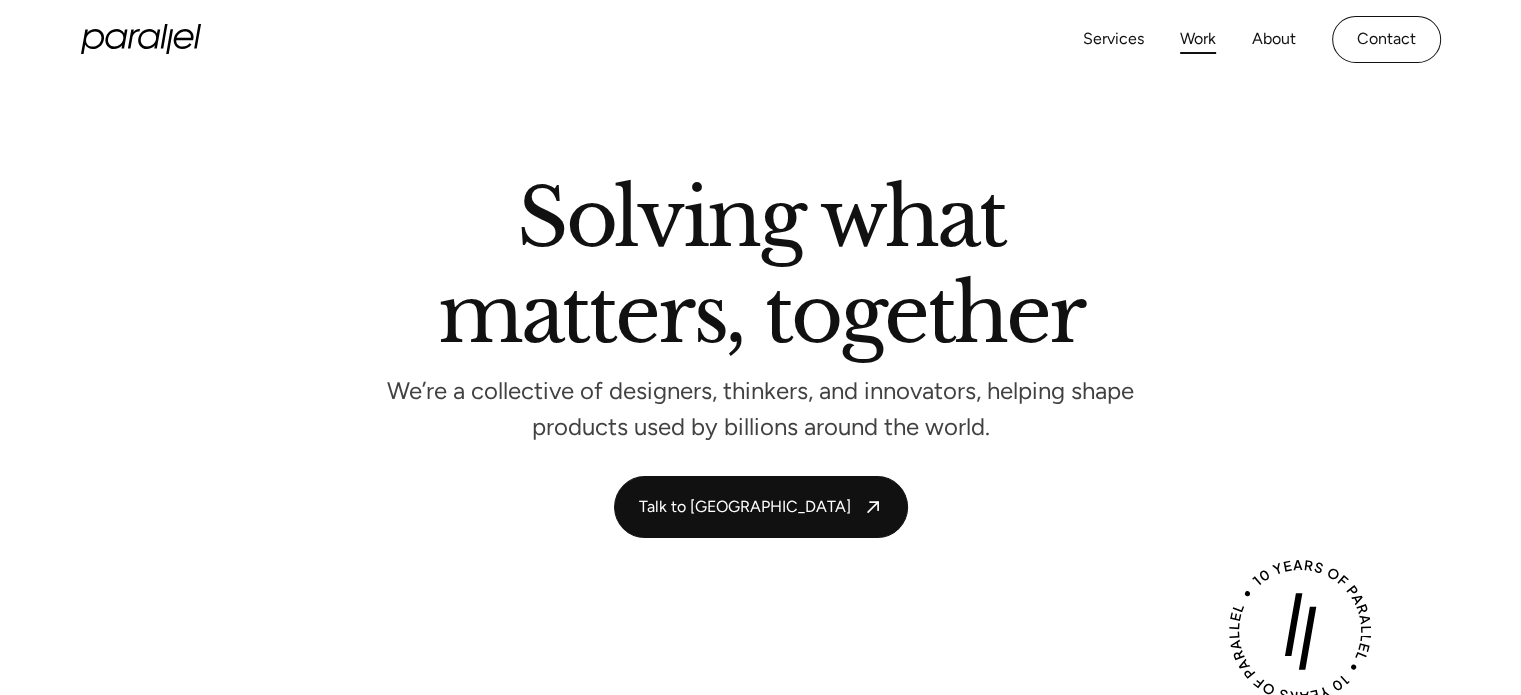 click on "Work" at bounding box center (1198, 39) 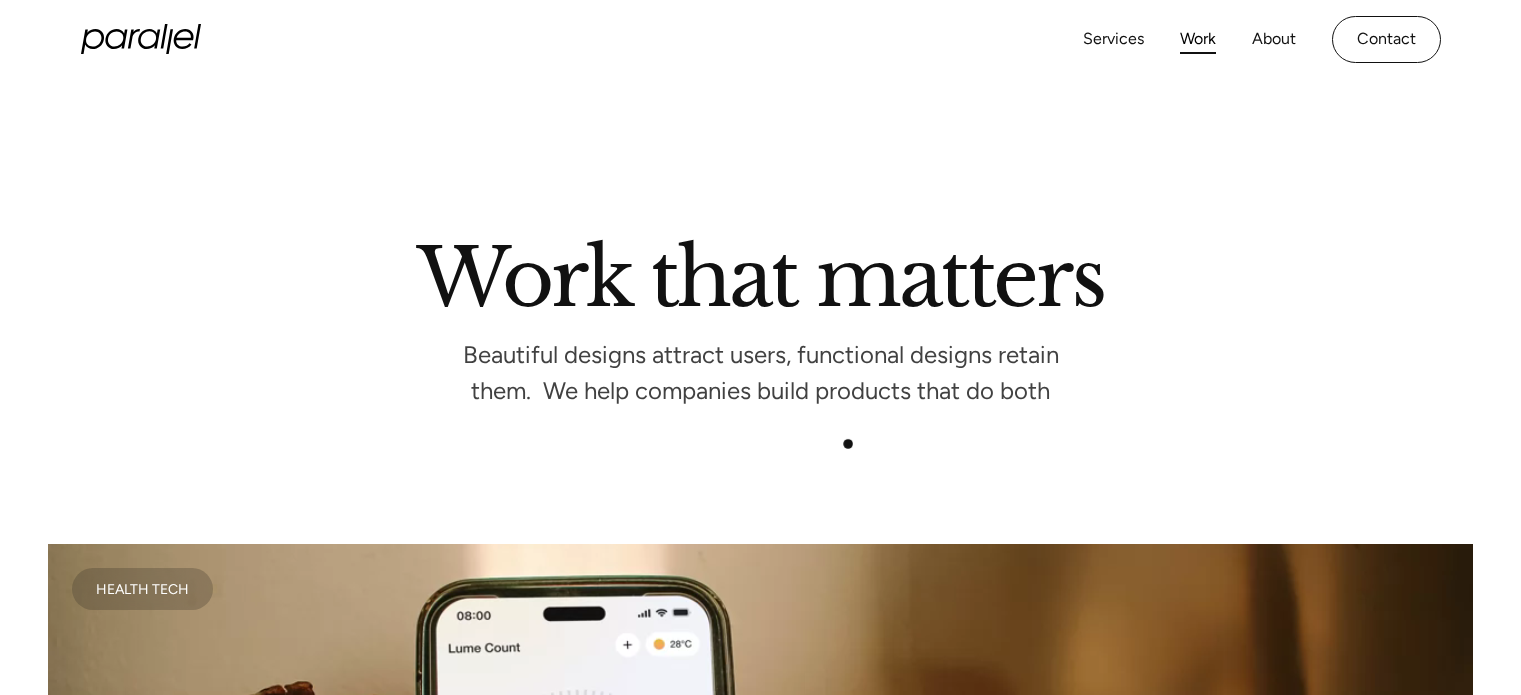 scroll, scrollTop: 332, scrollLeft: 0, axis: vertical 